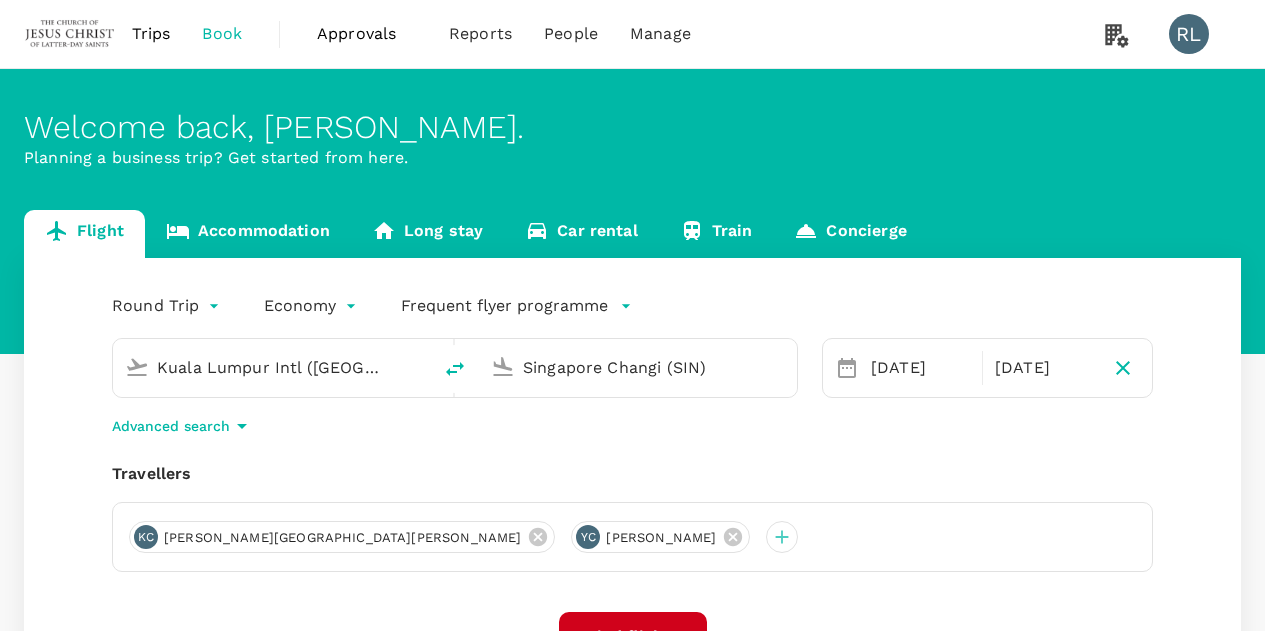 scroll, scrollTop: 0, scrollLeft: 0, axis: both 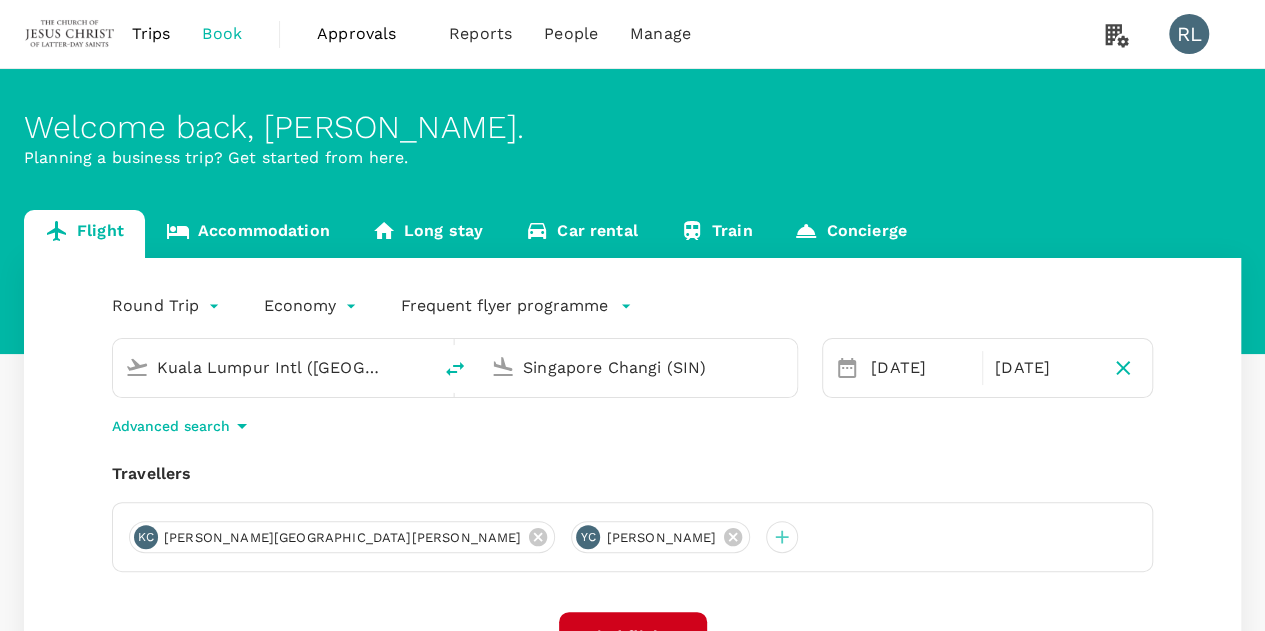 type 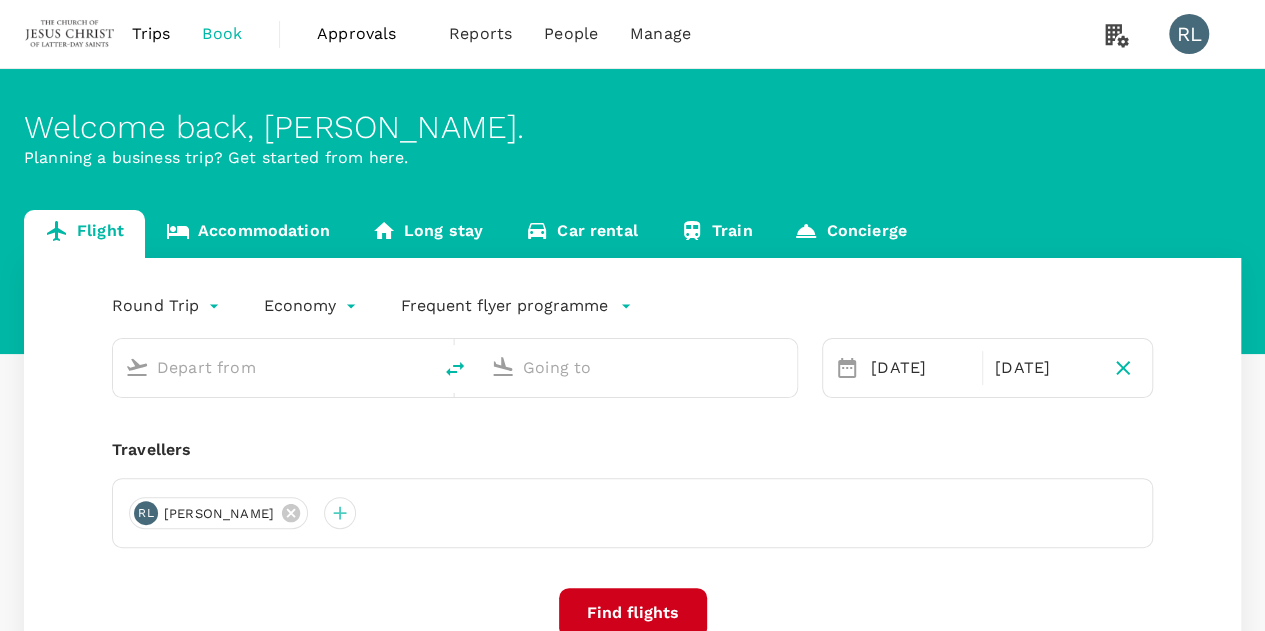 type on "Kuala Lumpur Intl ([GEOGRAPHIC_DATA])" 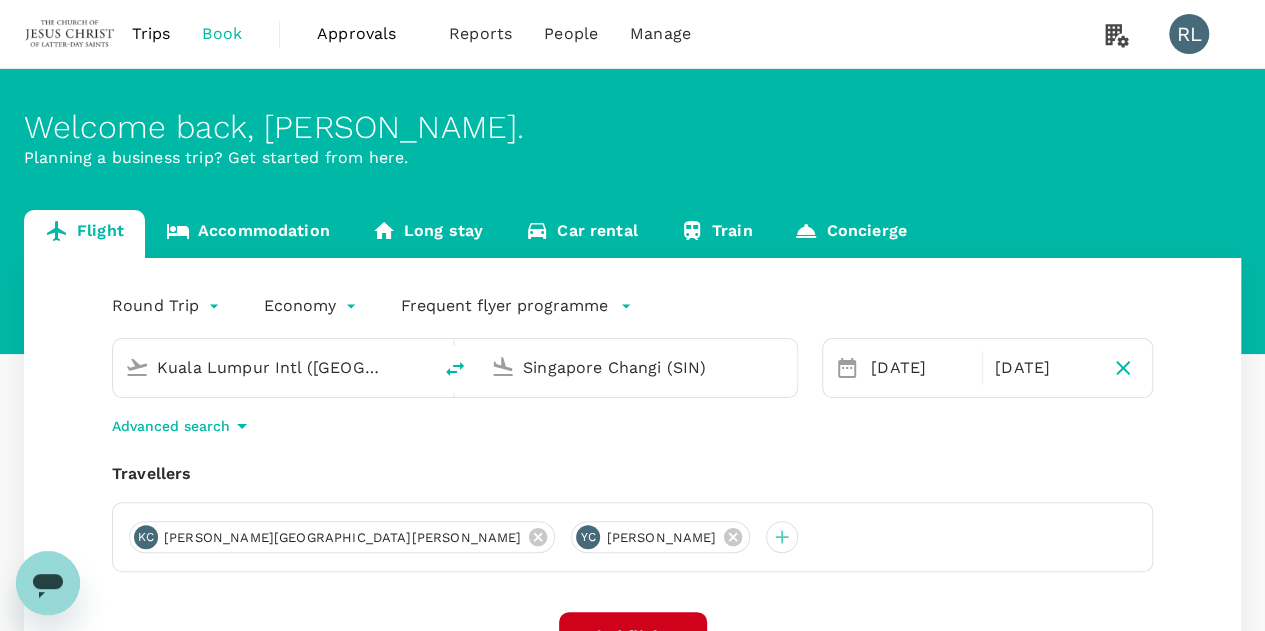 scroll, scrollTop: 0, scrollLeft: 0, axis: both 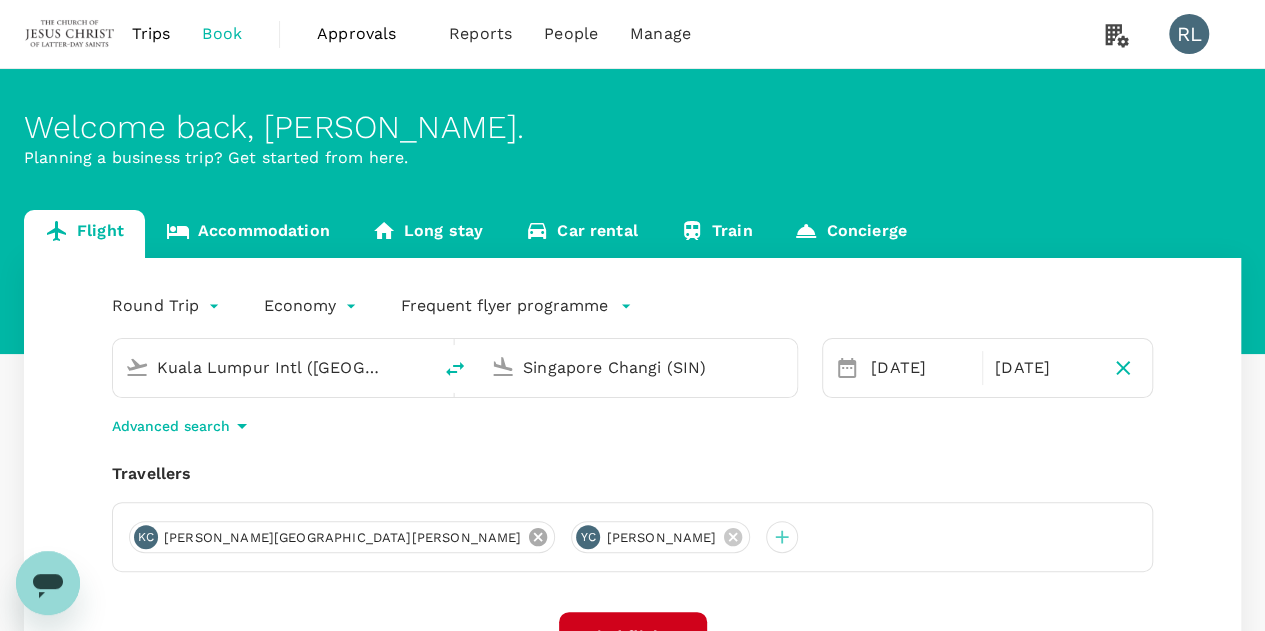 click 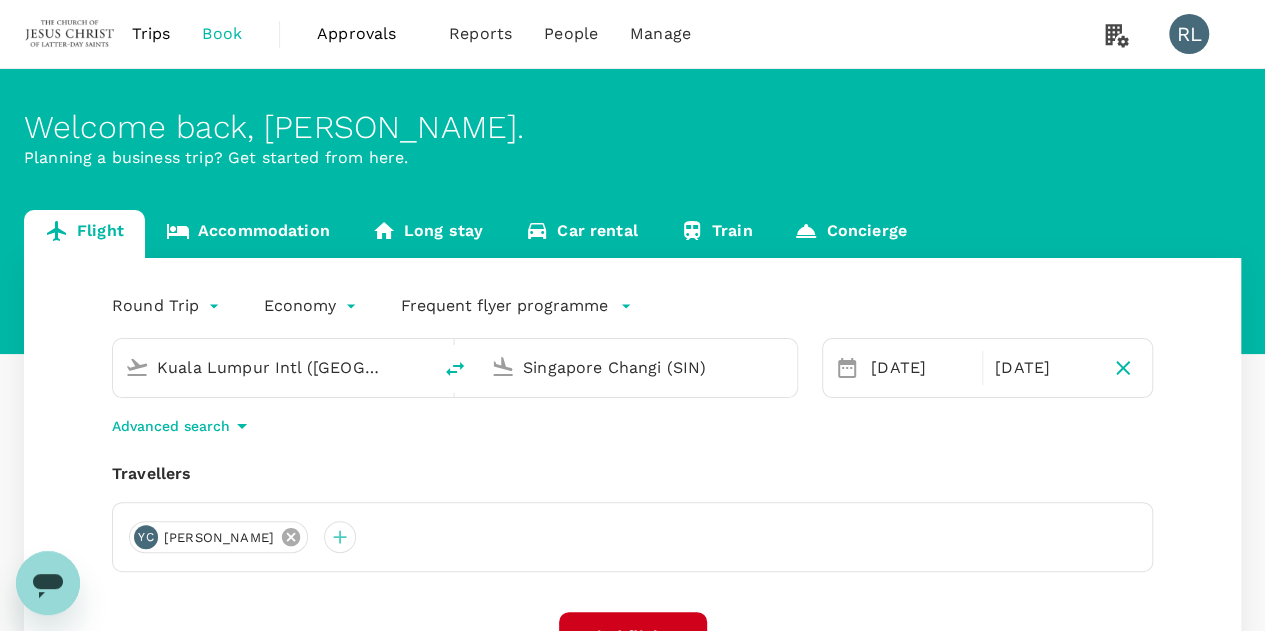 click 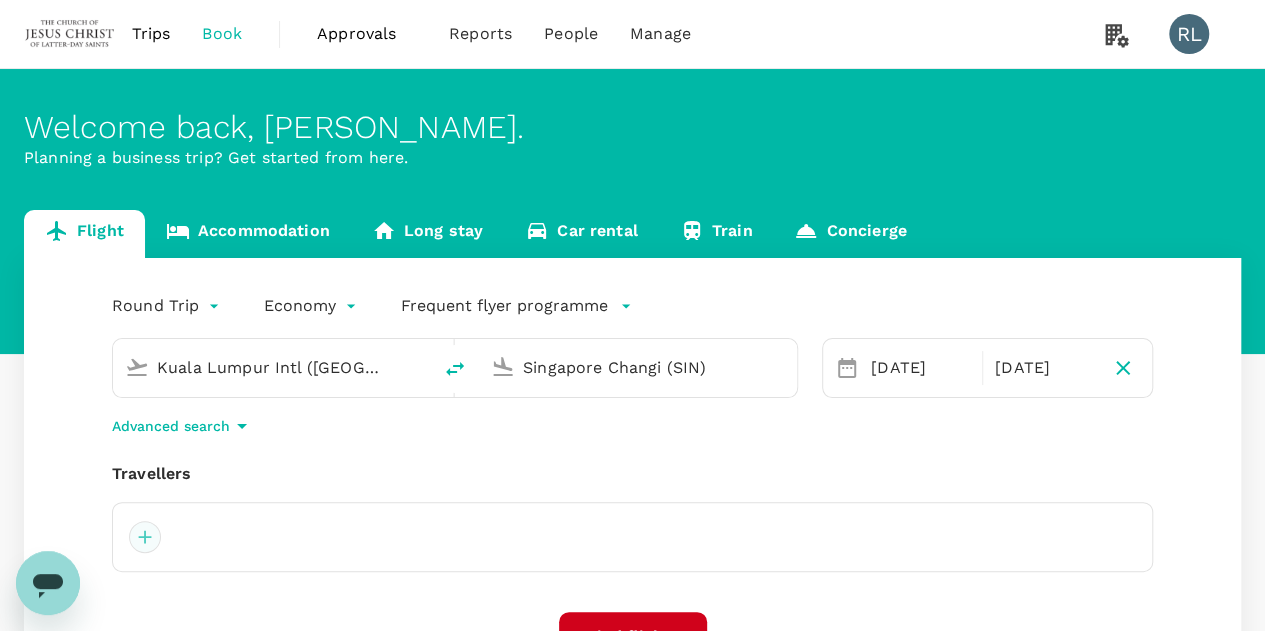 click at bounding box center [145, 537] 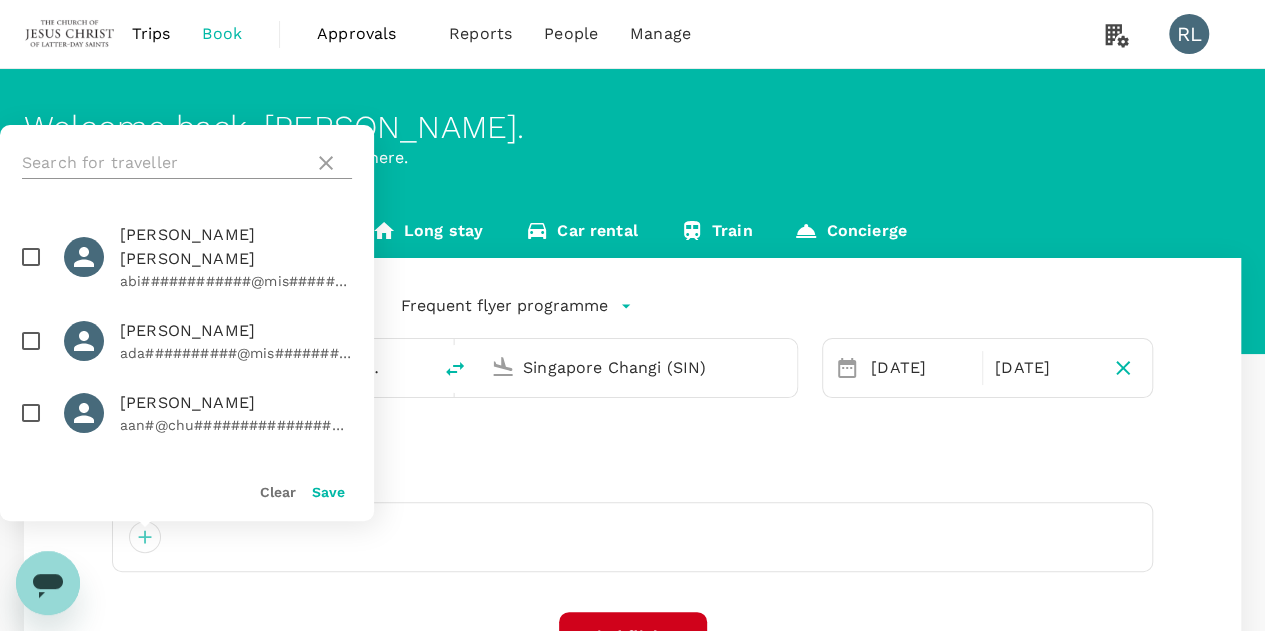click at bounding box center (164, 163) 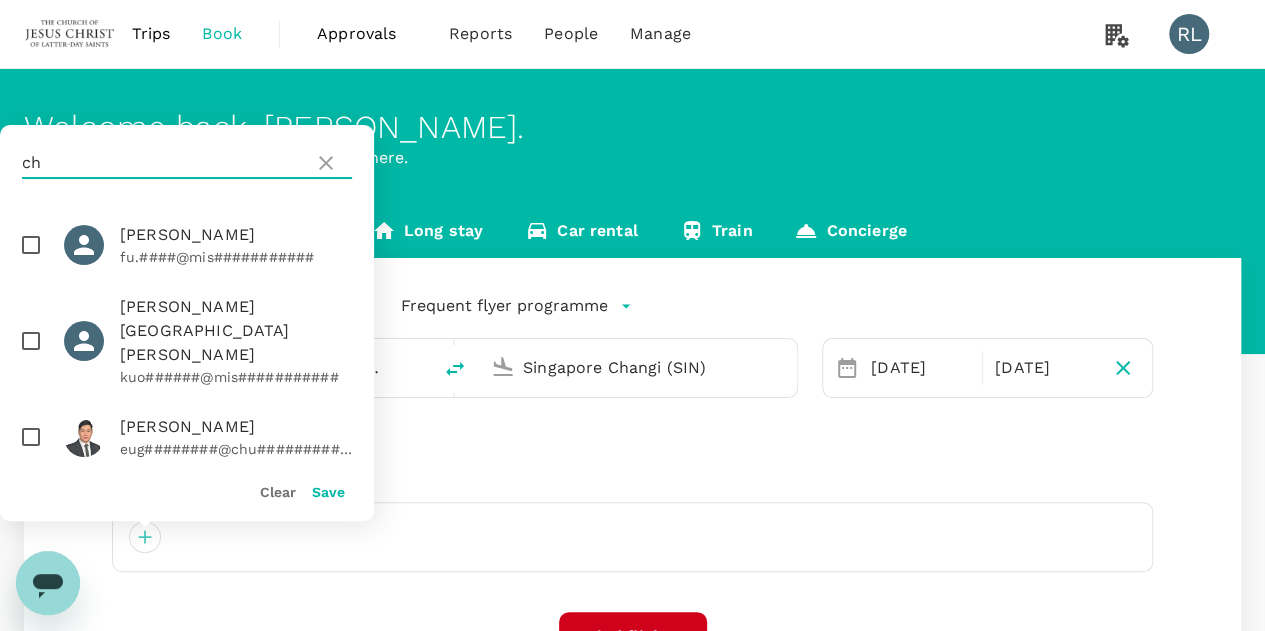 type on "c" 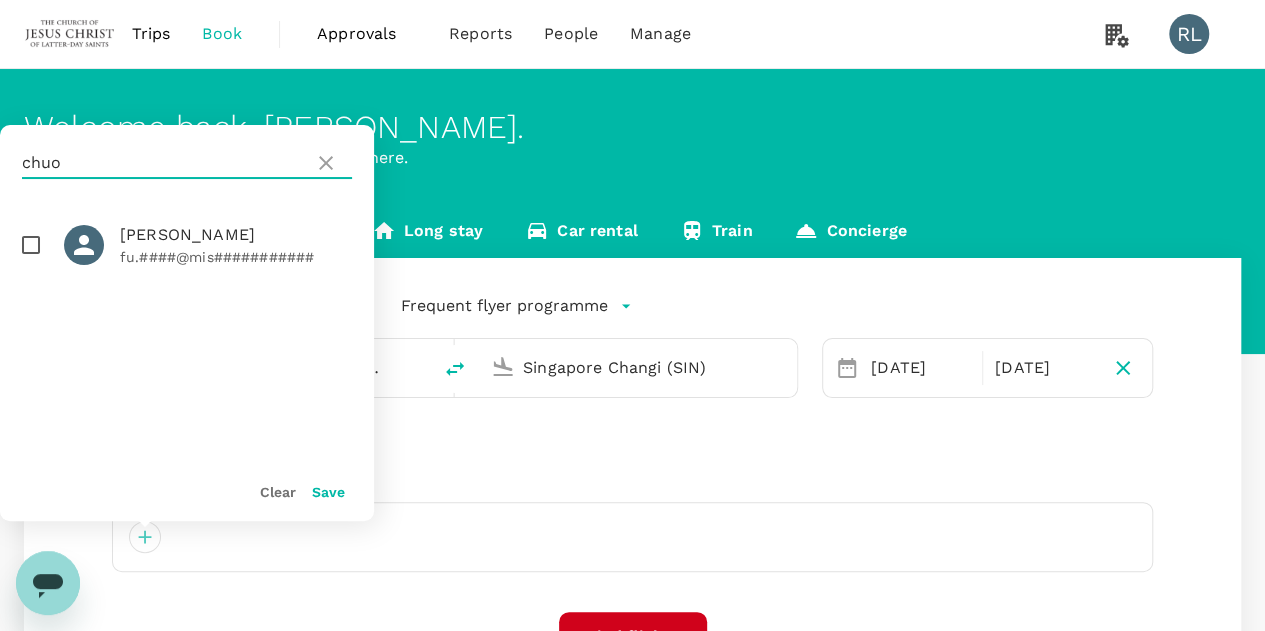 type on "chuo" 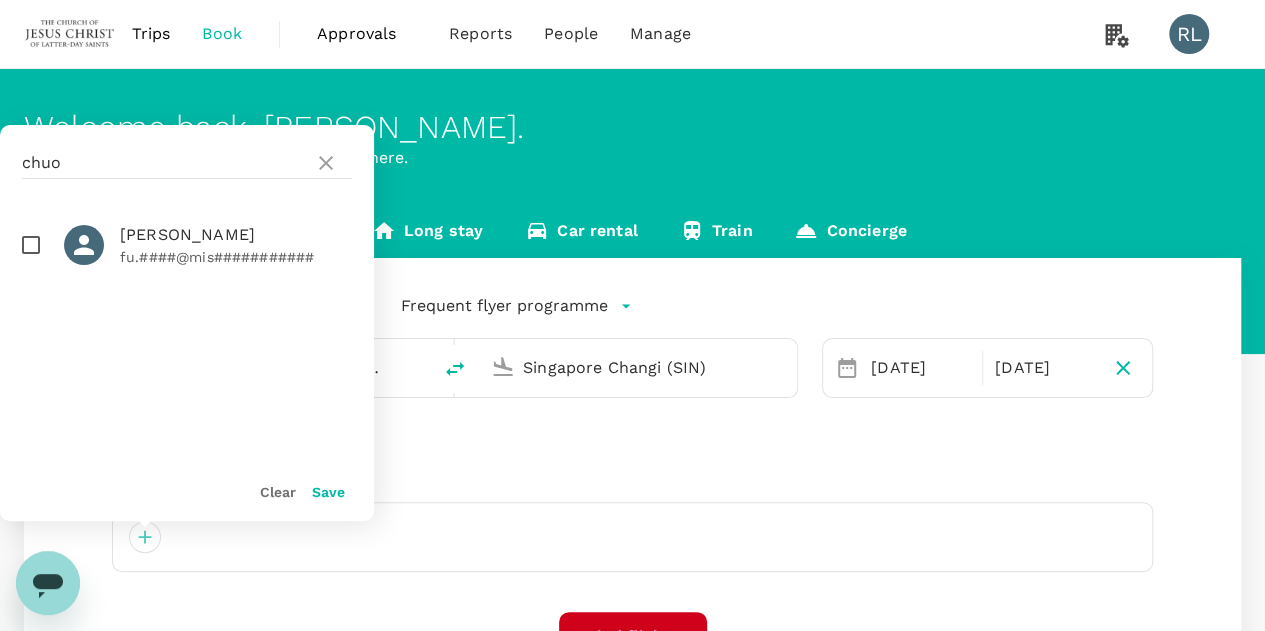 click at bounding box center (31, 245) 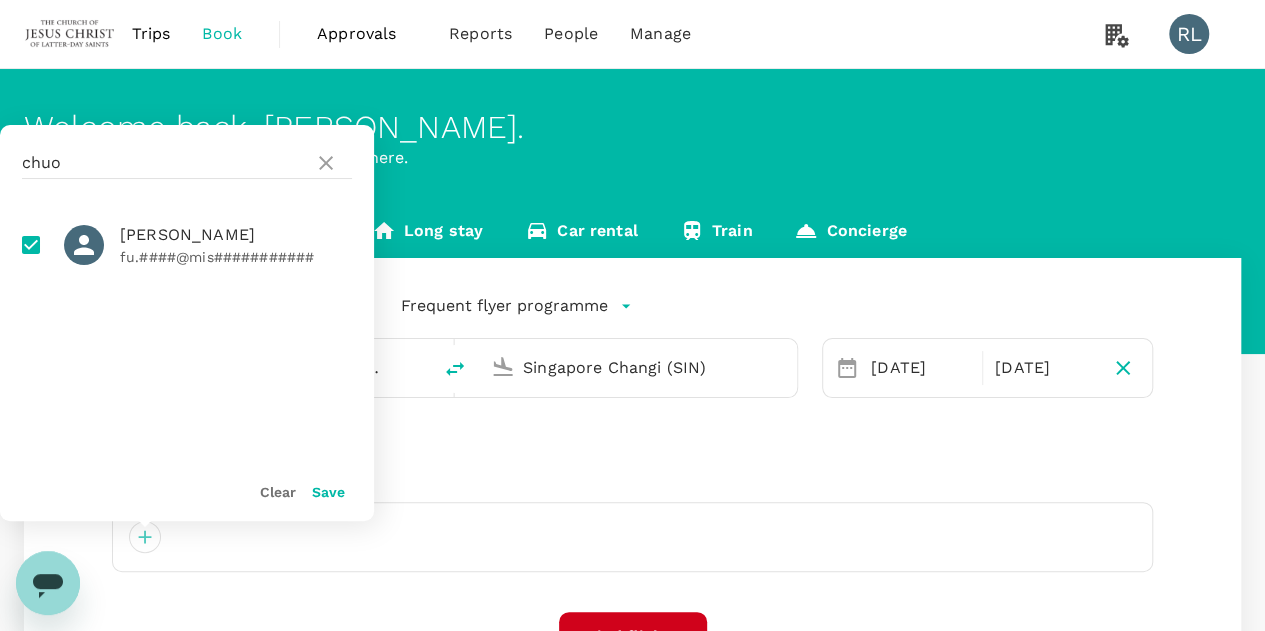click on "Save" at bounding box center (320, 483) 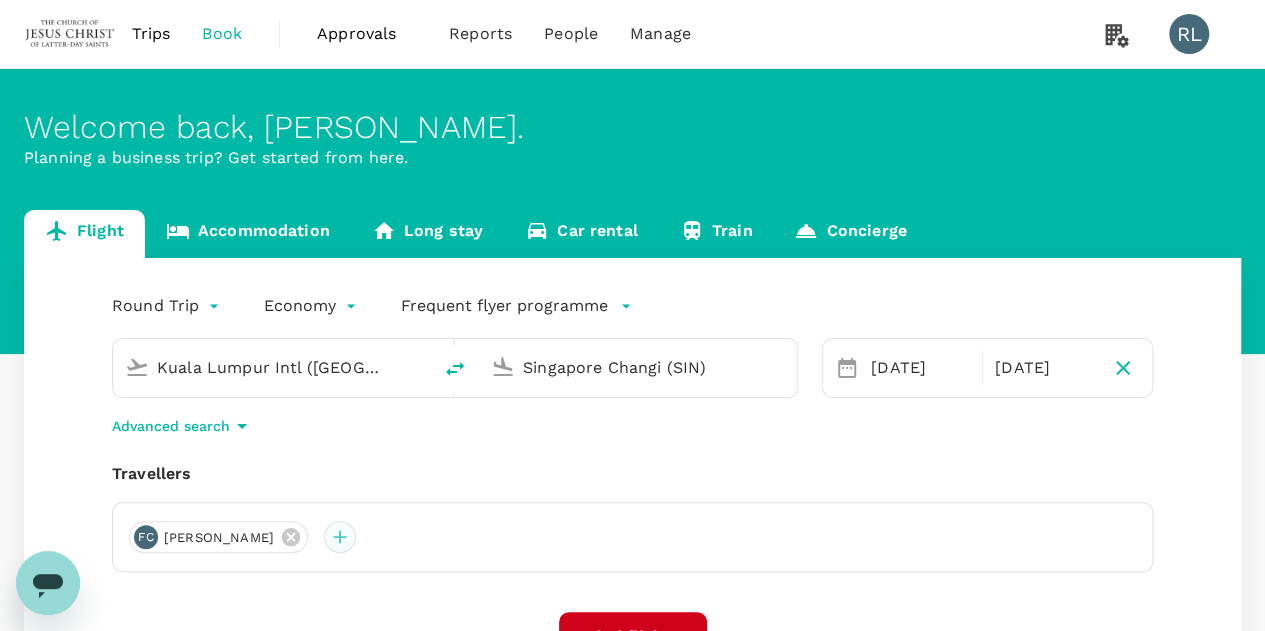 click at bounding box center [340, 537] 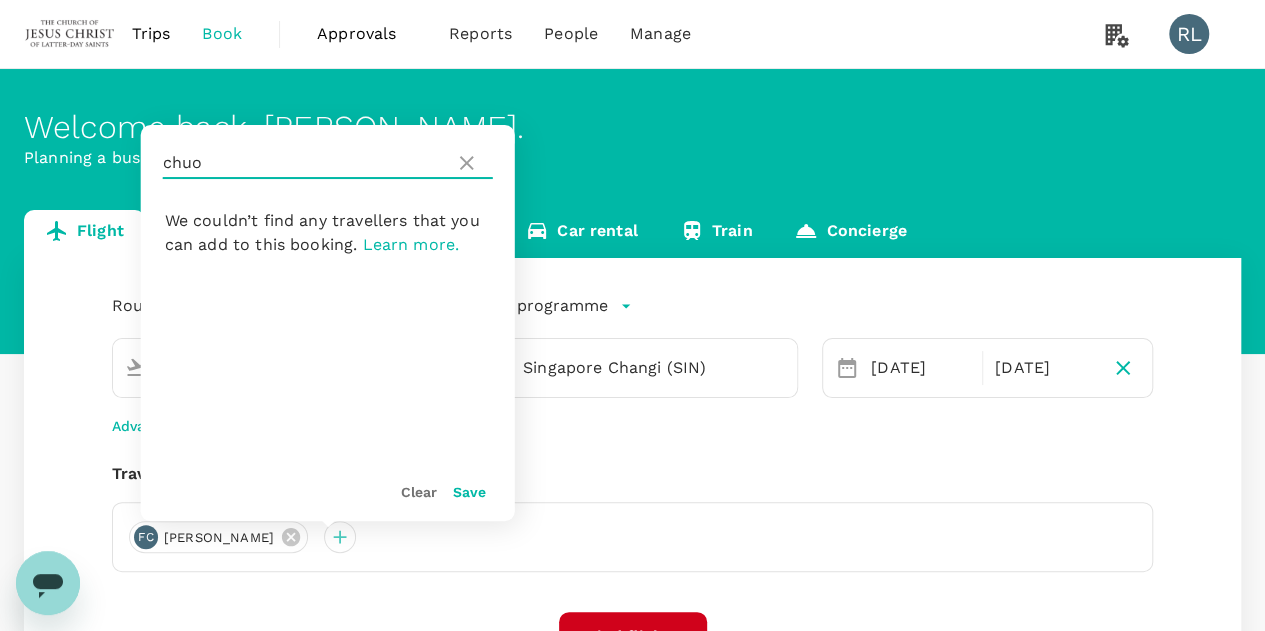 drag, startPoint x: 226, startPoint y: 157, endPoint x: 152, endPoint y: 165, distance: 74.431175 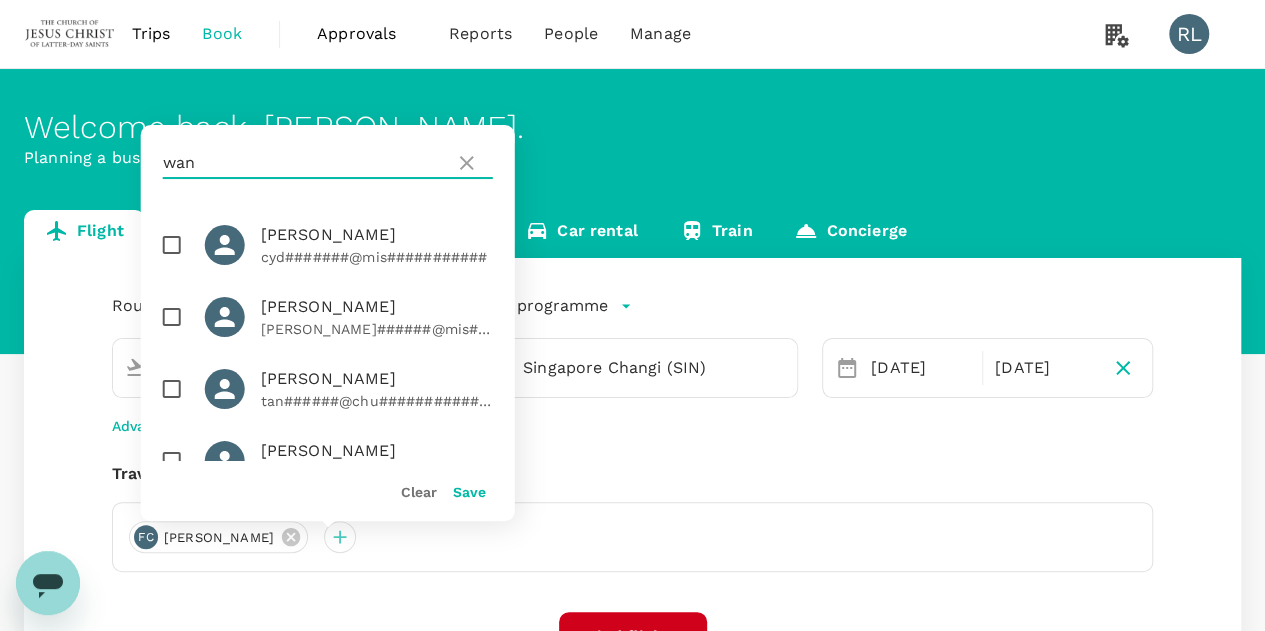 type on "wan" 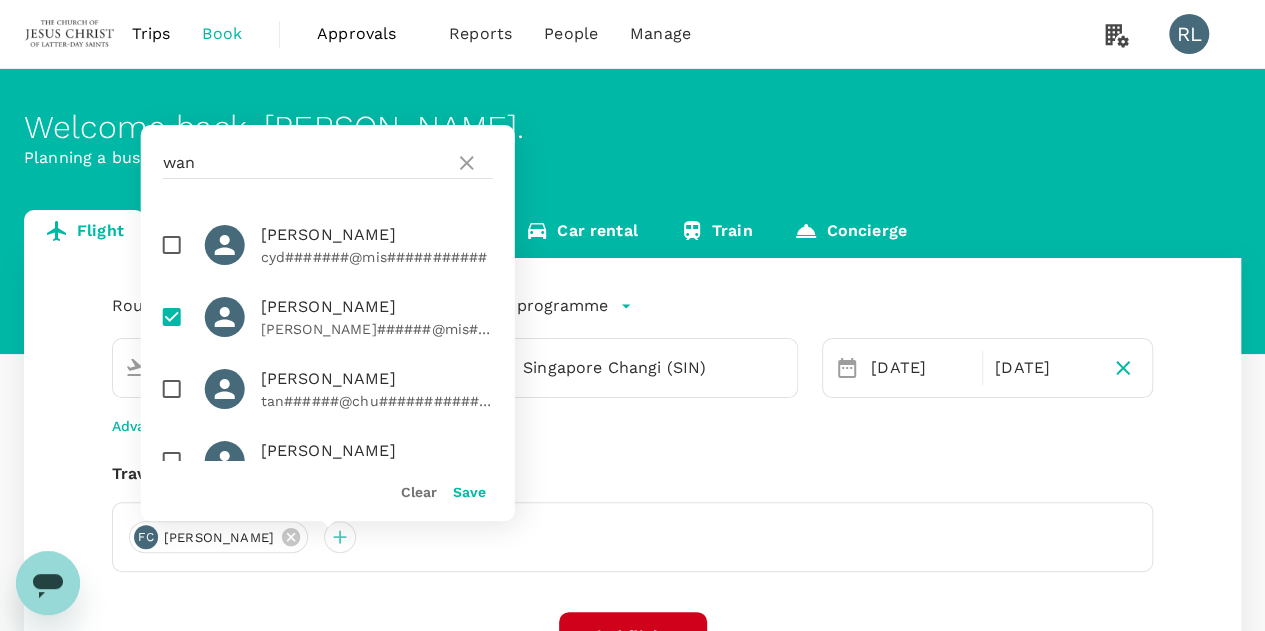 click on "Save" at bounding box center (469, 492) 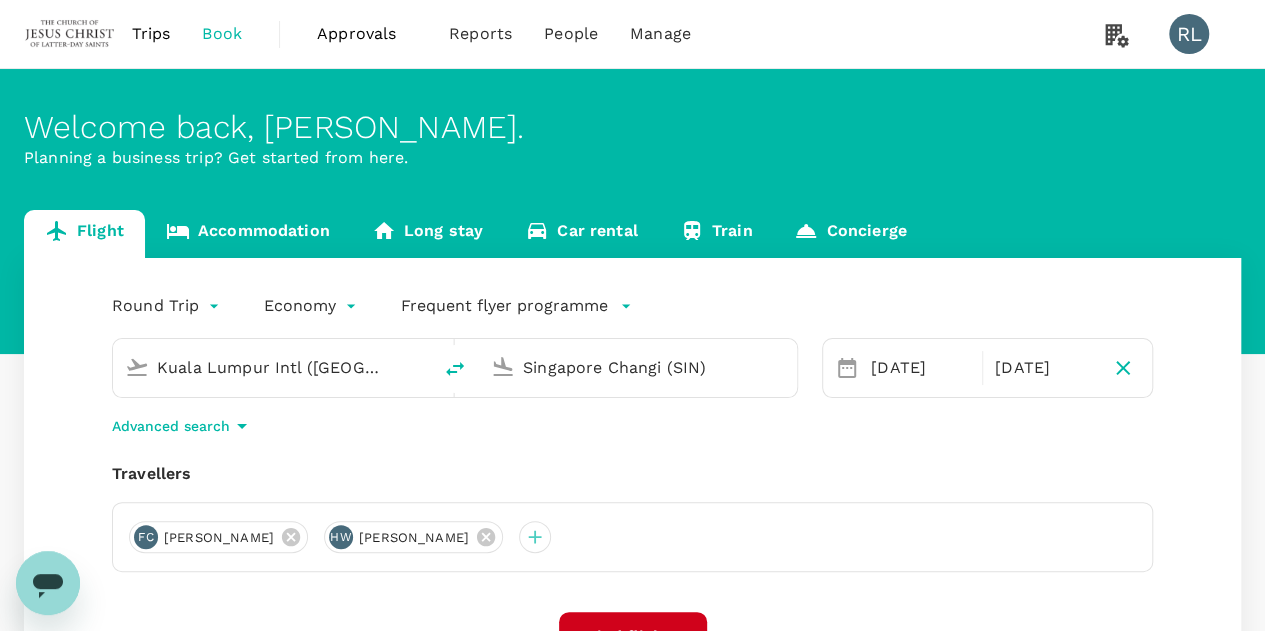 click on "Travellers" at bounding box center [632, 474] 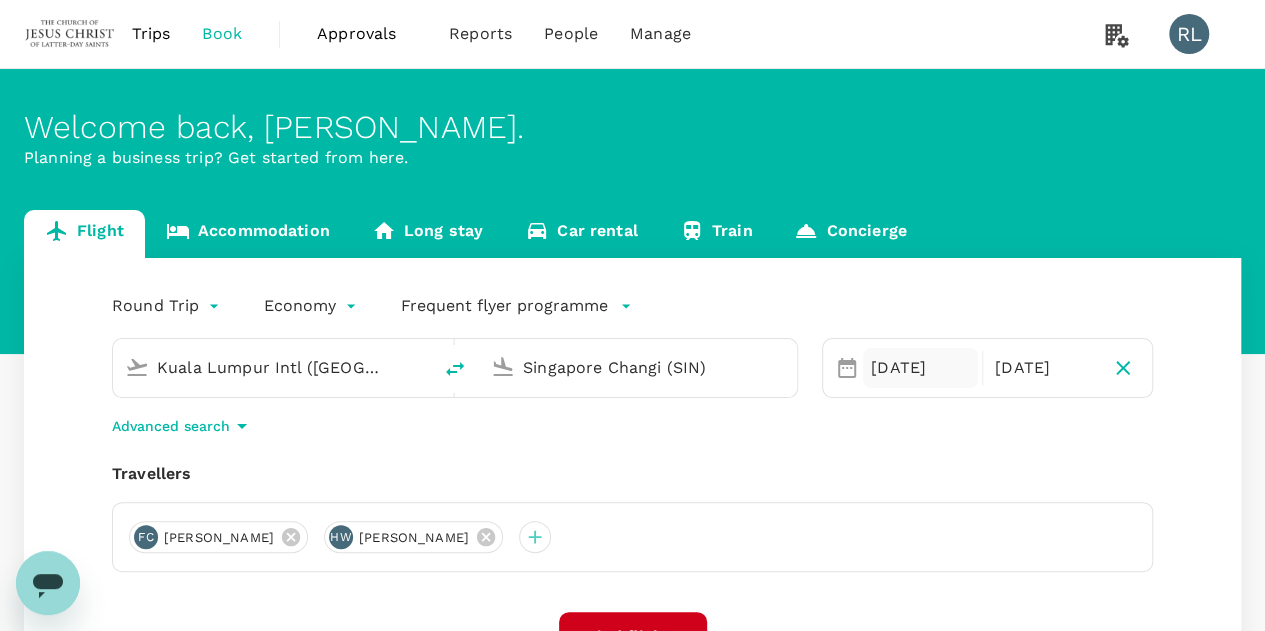 click on "01 Aug" at bounding box center (920, 368) 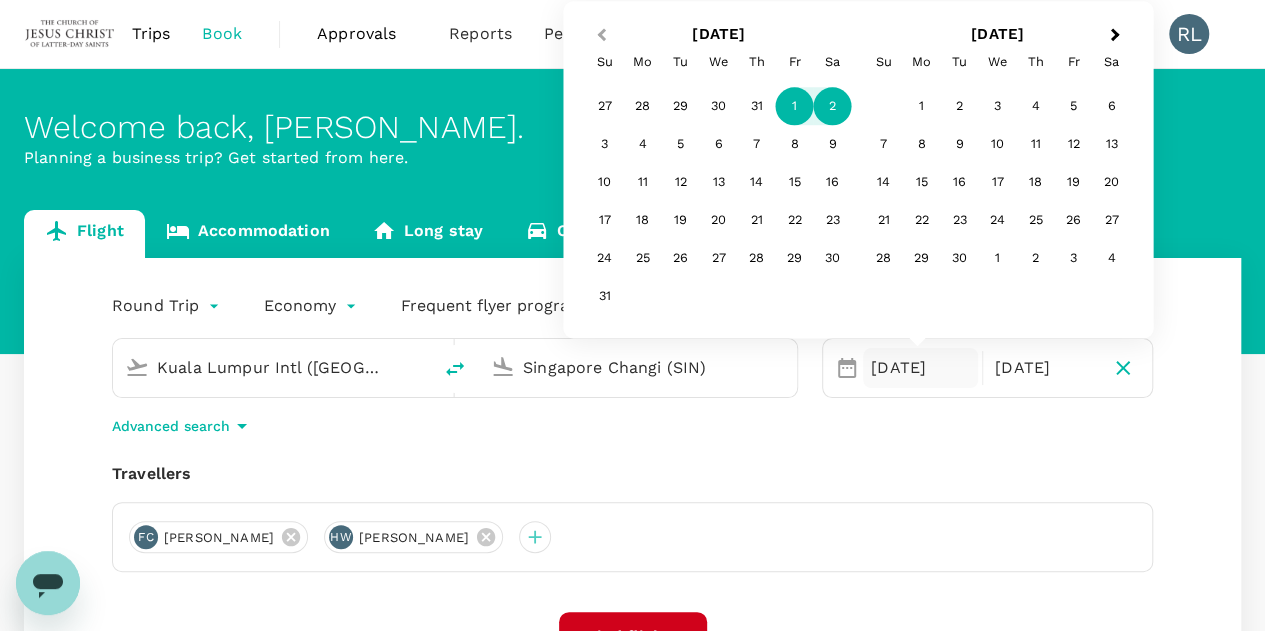 click on "Previous Month" at bounding box center [599, 36] 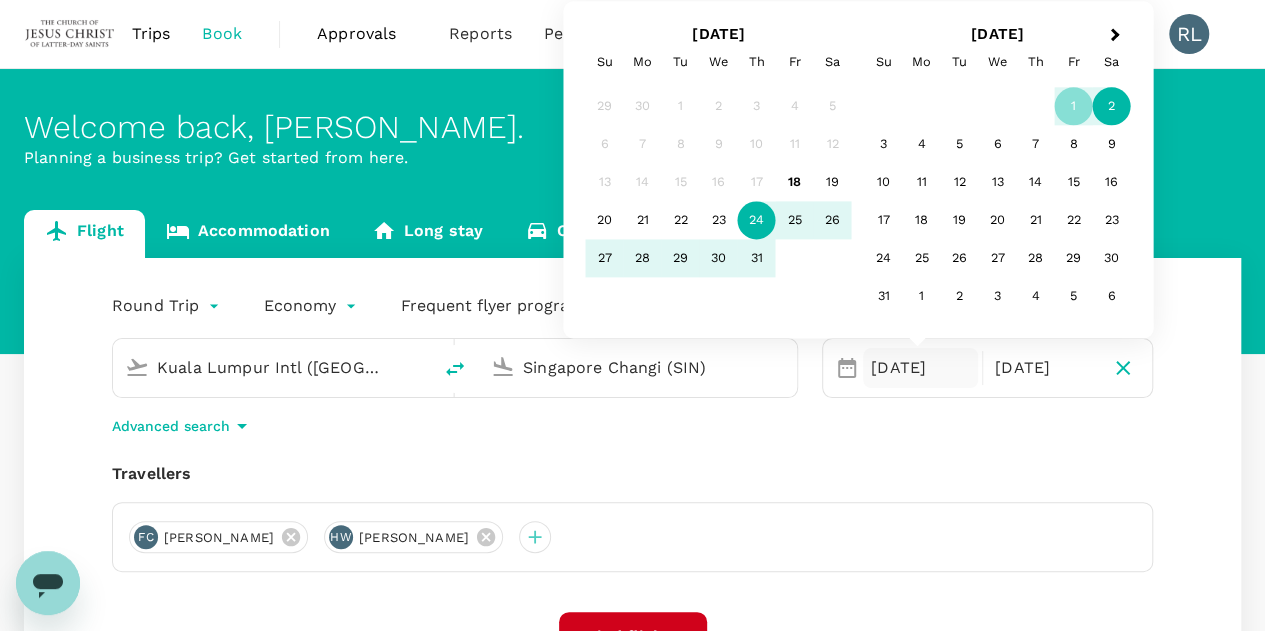 click on "24" at bounding box center (757, 221) 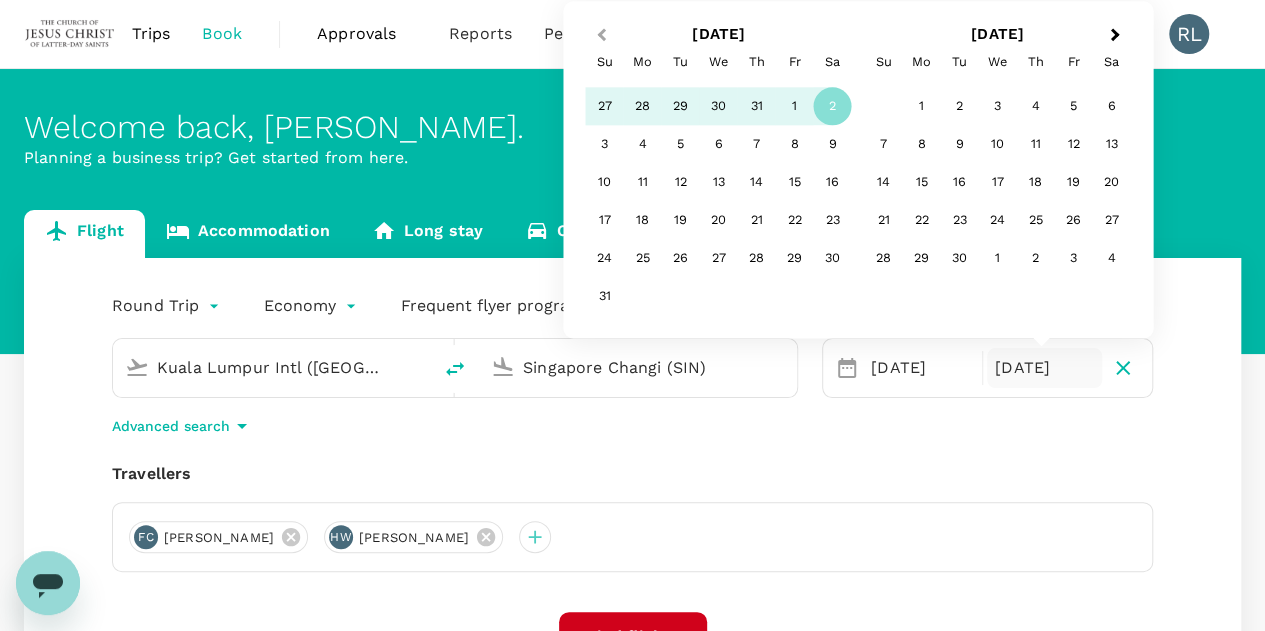click on "Previous Month" at bounding box center (601, 35) 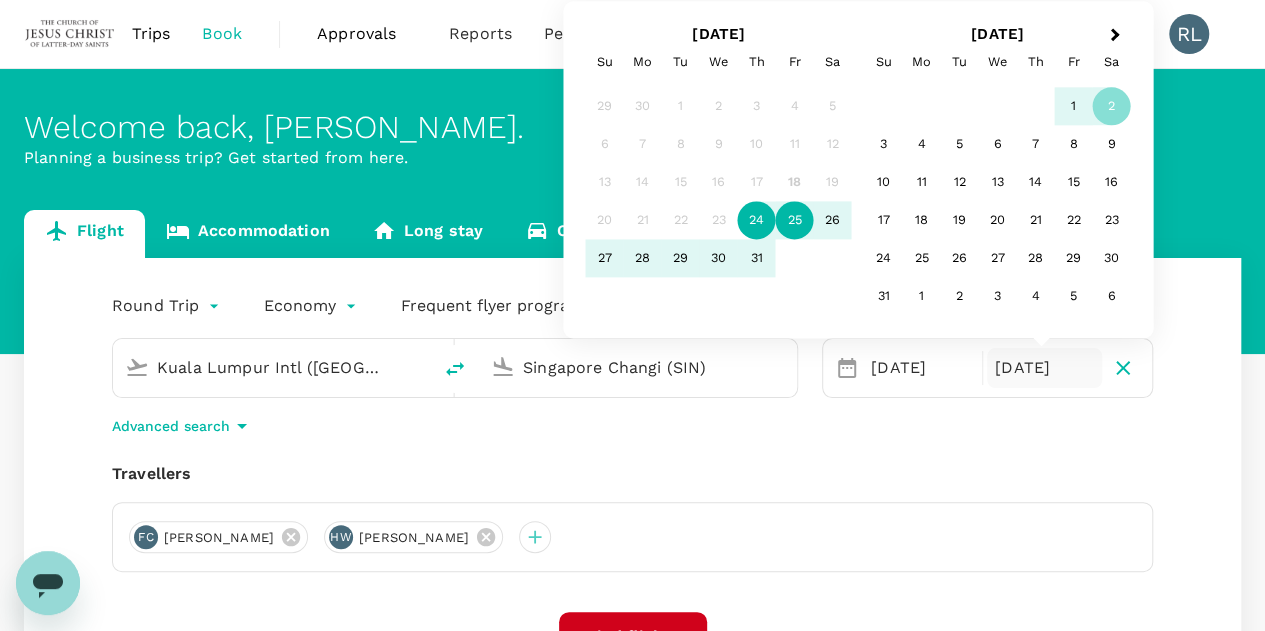 click on "25" at bounding box center [795, 221] 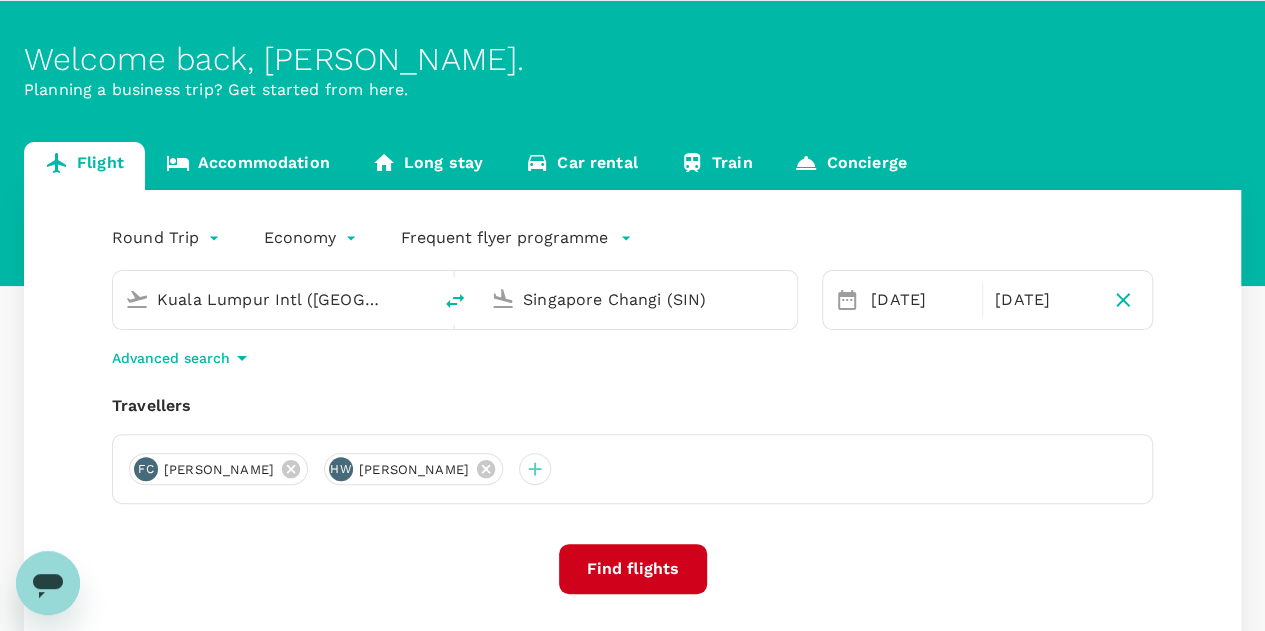 scroll, scrollTop: 100, scrollLeft: 0, axis: vertical 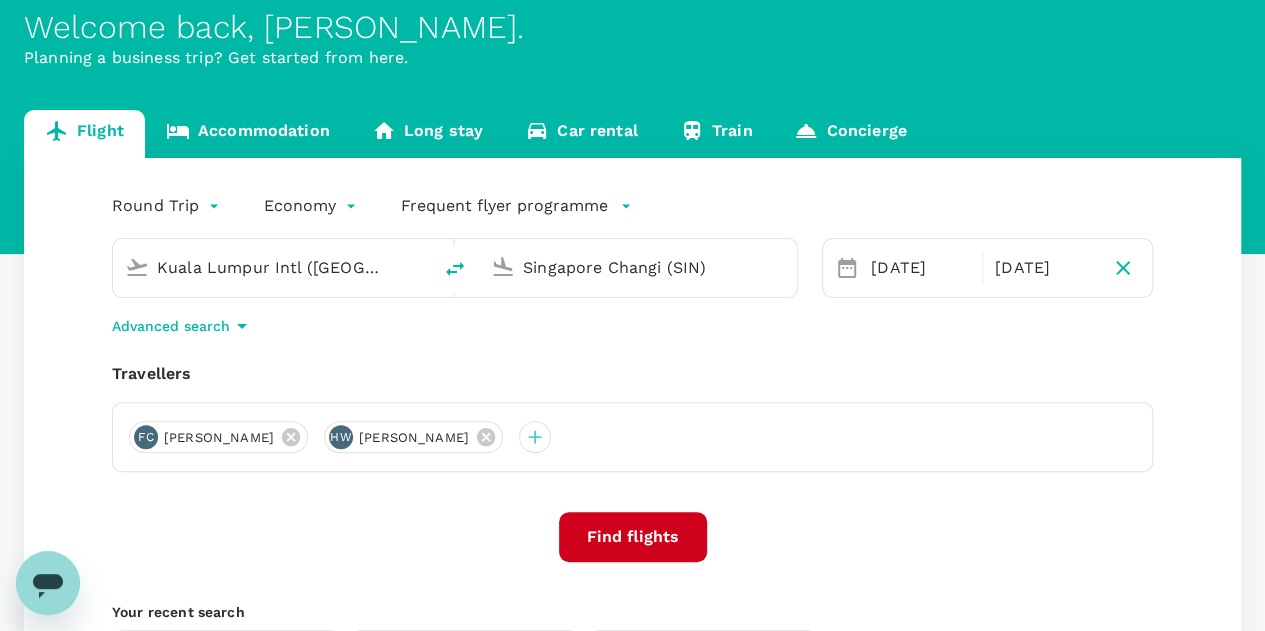 click on "Find flights" at bounding box center [633, 537] 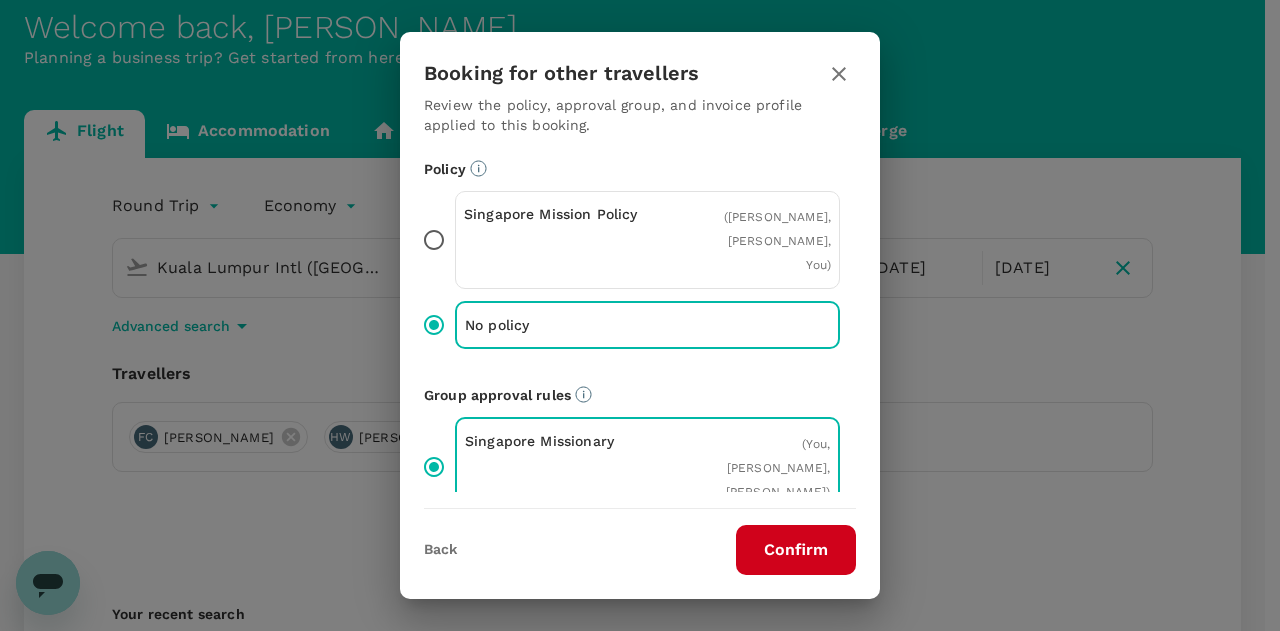 click on "Confirm" at bounding box center [796, 550] 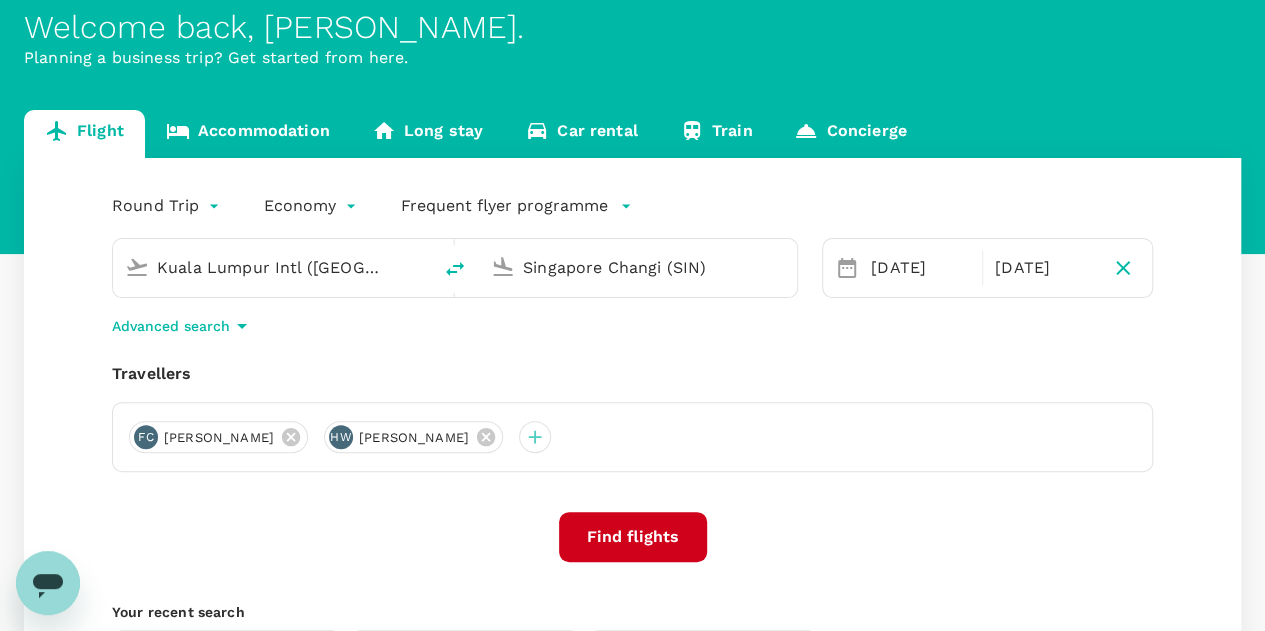 scroll, scrollTop: 0, scrollLeft: 0, axis: both 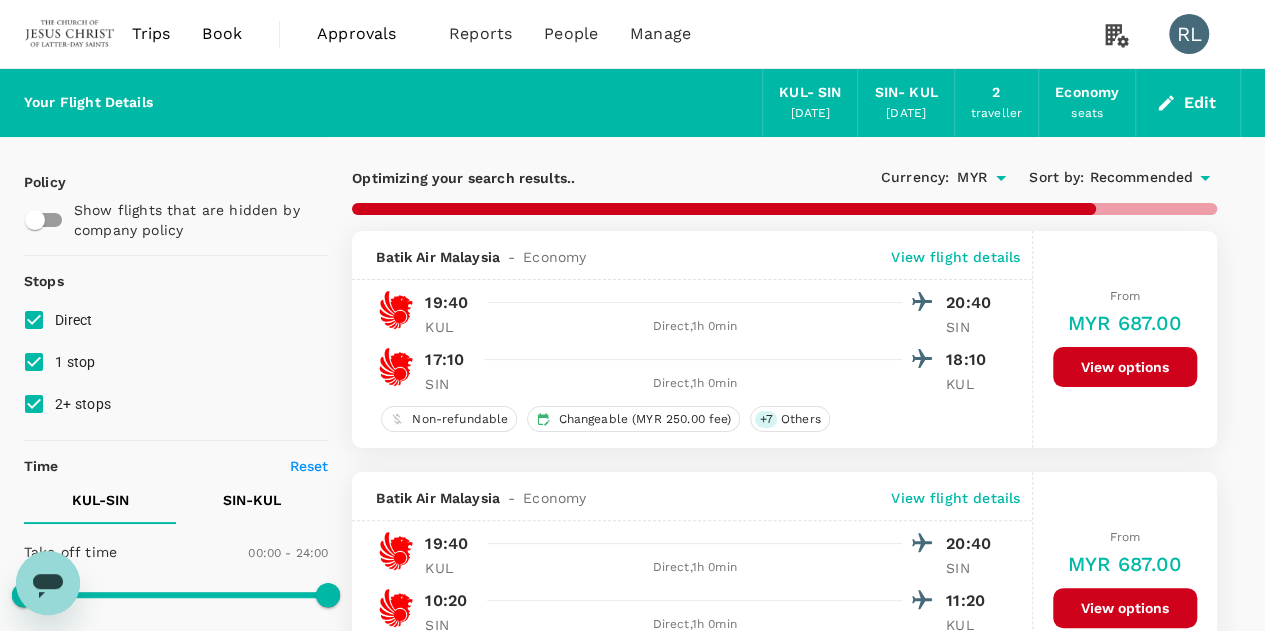 click on "Recommended" at bounding box center [1141, 178] 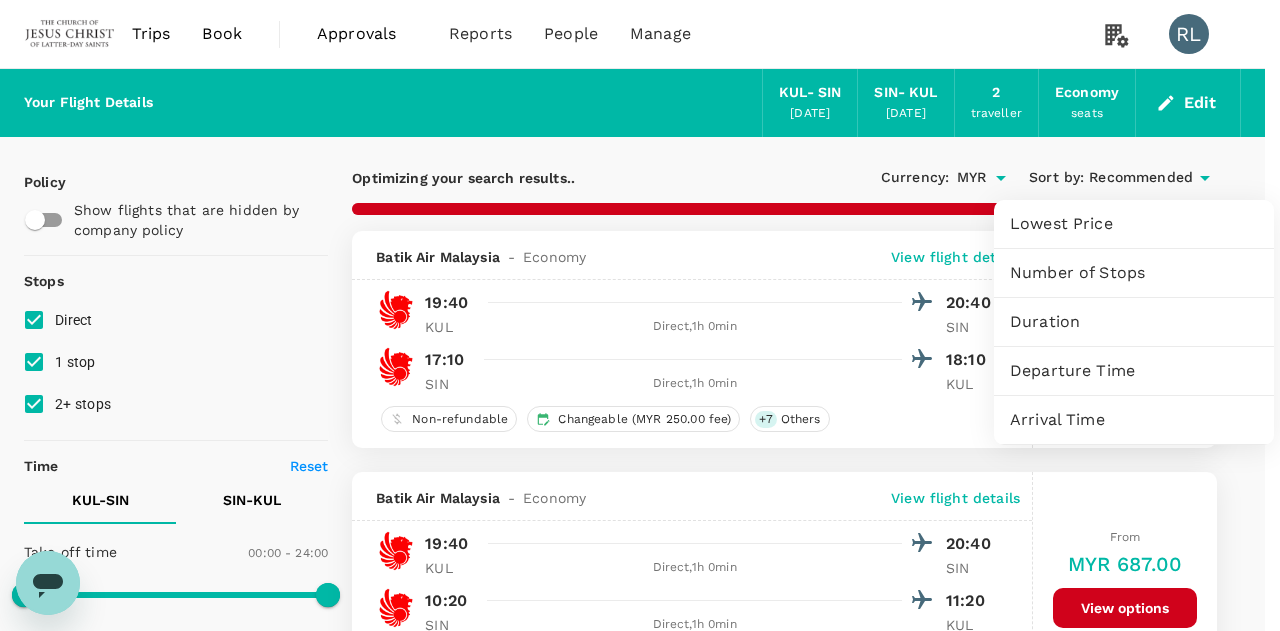 click on "Departure Time" at bounding box center [1134, 371] 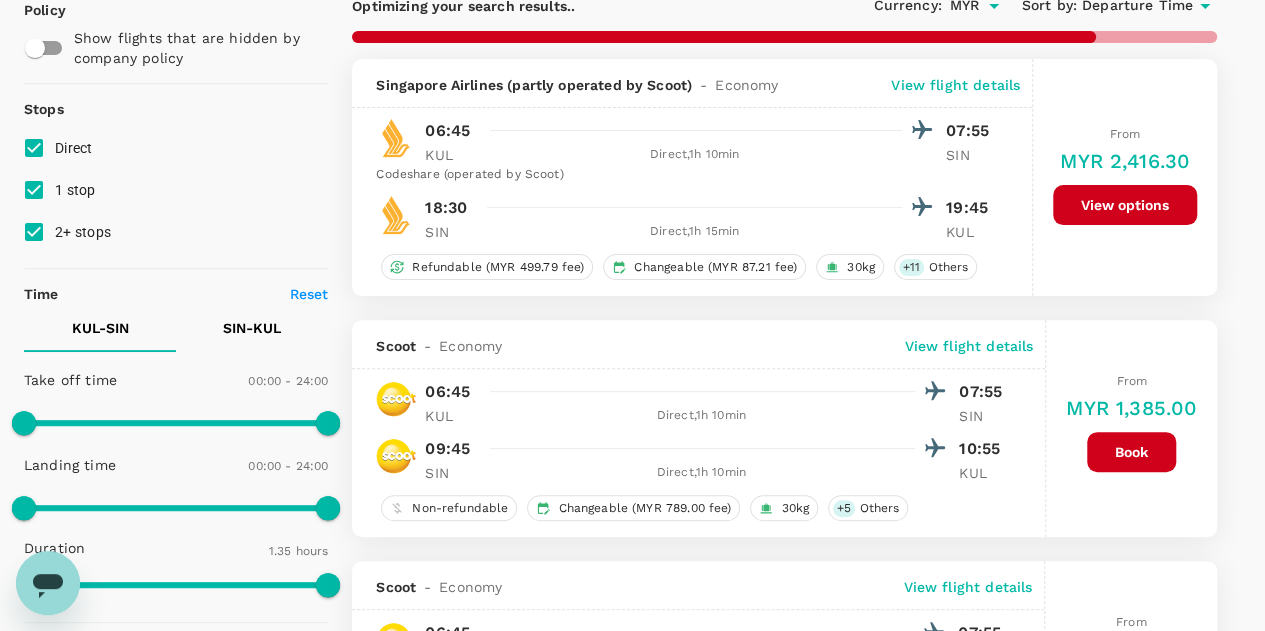 scroll, scrollTop: 300, scrollLeft: 0, axis: vertical 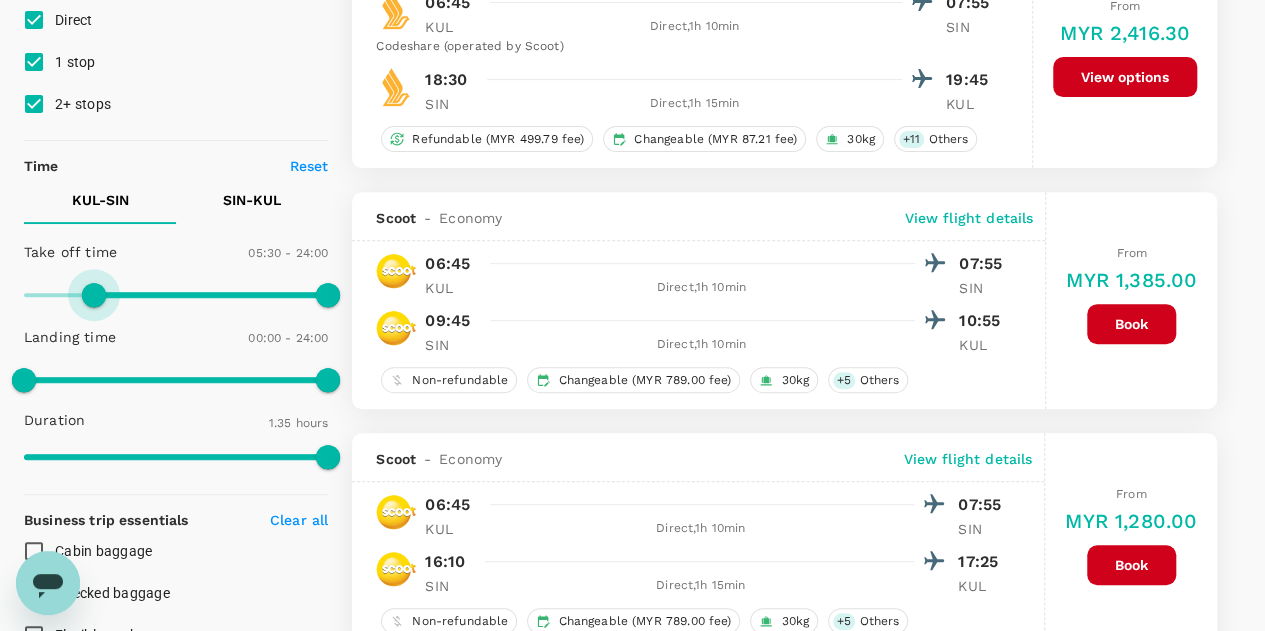 drag, startPoint x: 30, startPoint y: 293, endPoint x: 93, endPoint y: 298, distance: 63.1981 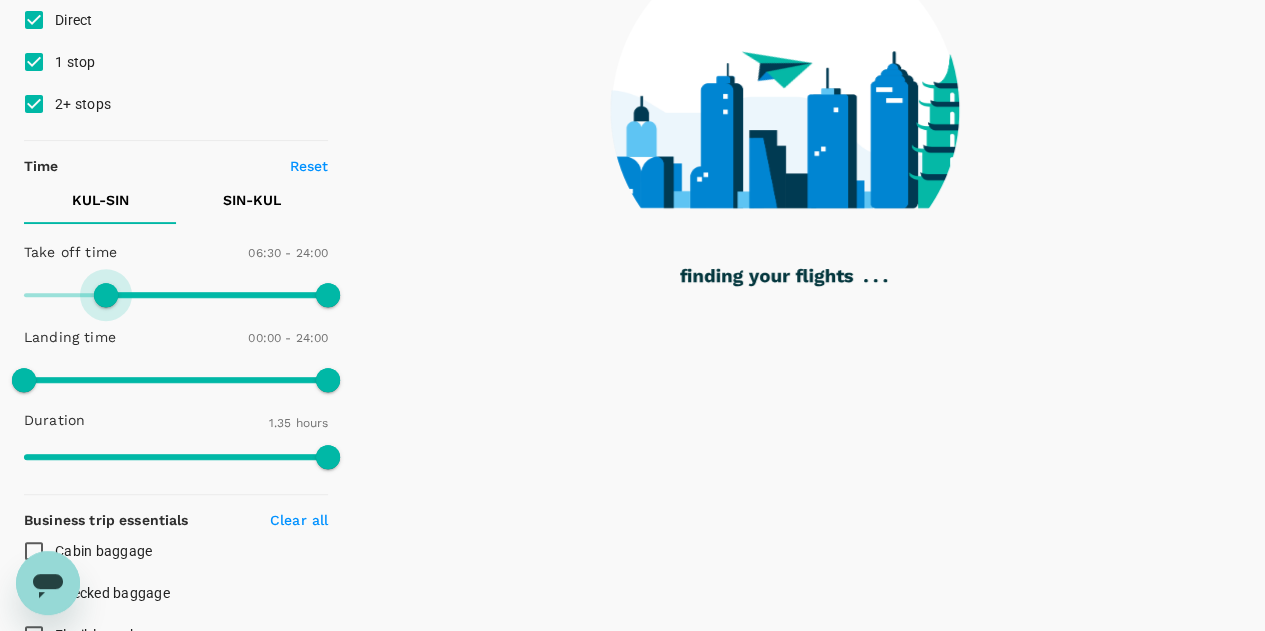 type on "510" 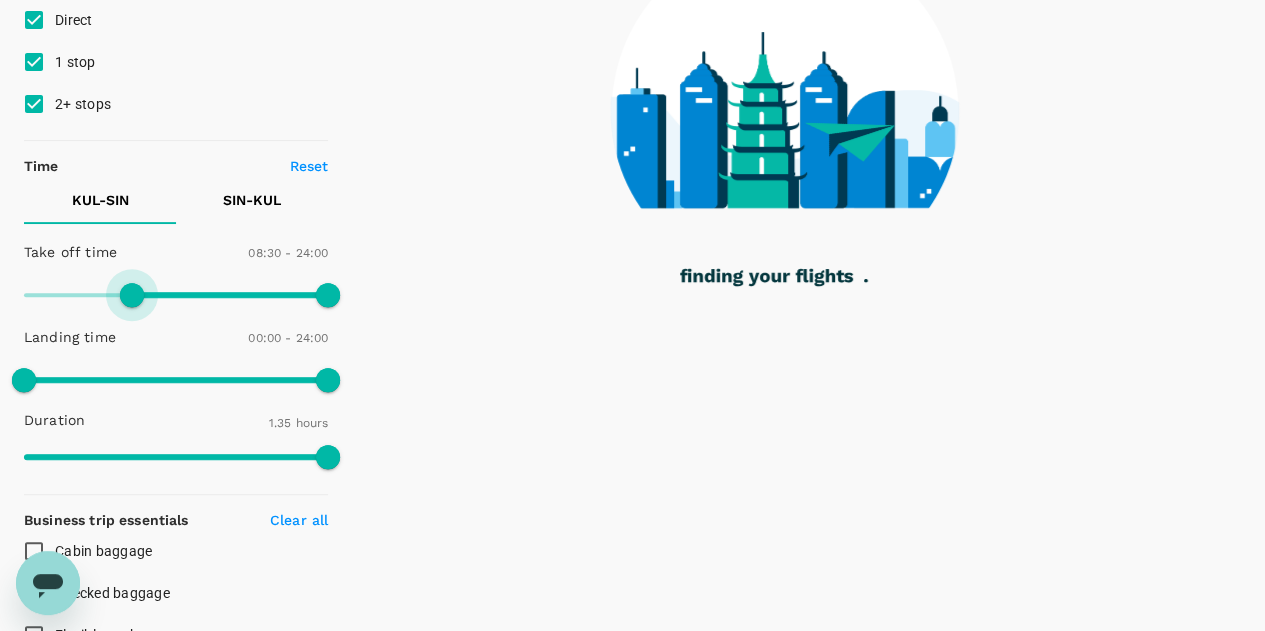 drag, startPoint x: 97, startPoint y: 296, endPoint x: 134, endPoint y: 304, distance: 37.85499 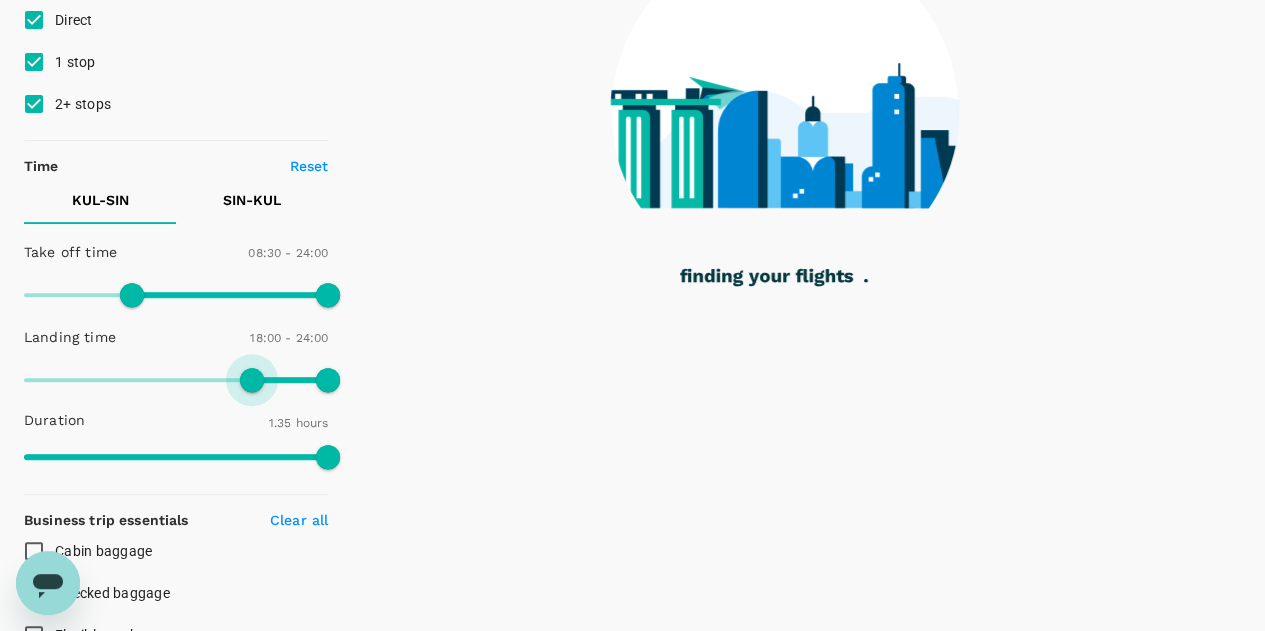 drag, startPoint x: 29, startPoint y: 381, endPoint x: 249, endPoint y: 393, distance: 220.32703 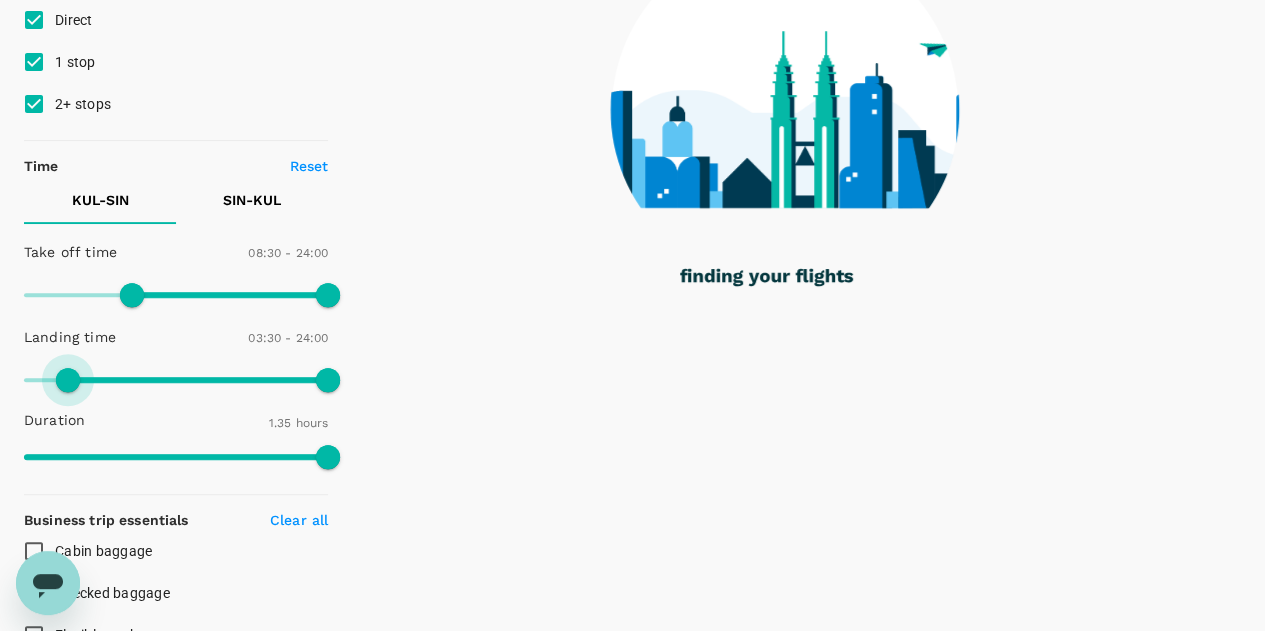 type on "0" 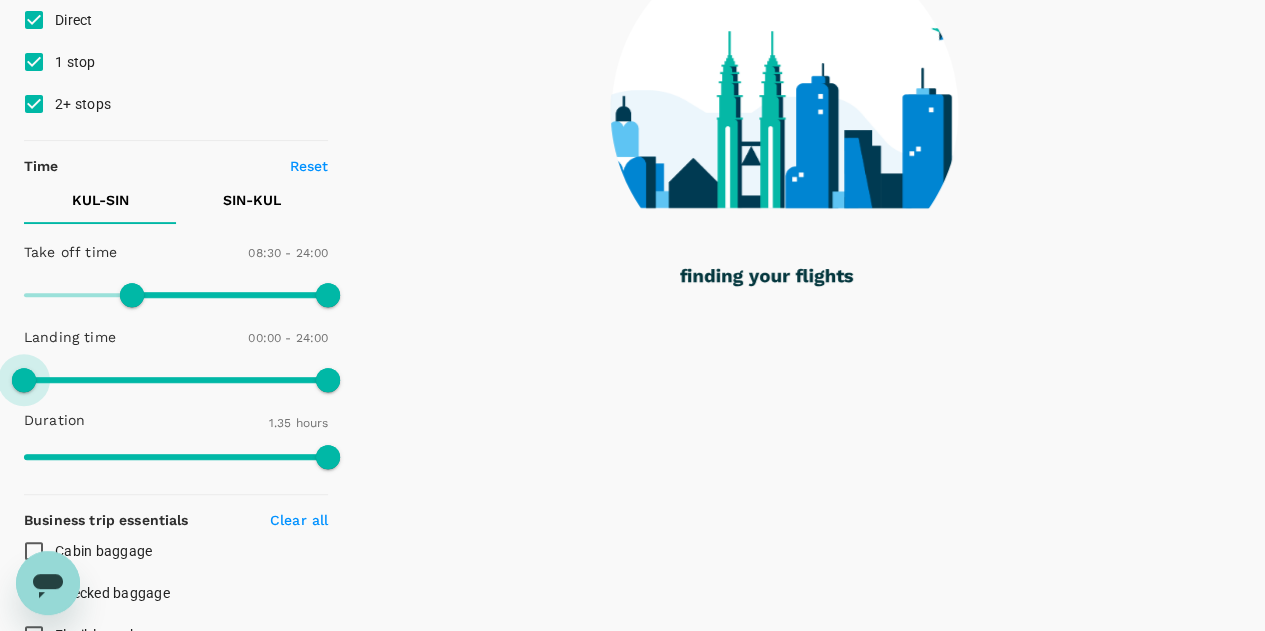 drag, startPoint x: 256, startPoint y: 375, endPoint x: 11, endPoint y: 361, distance: 245.39967 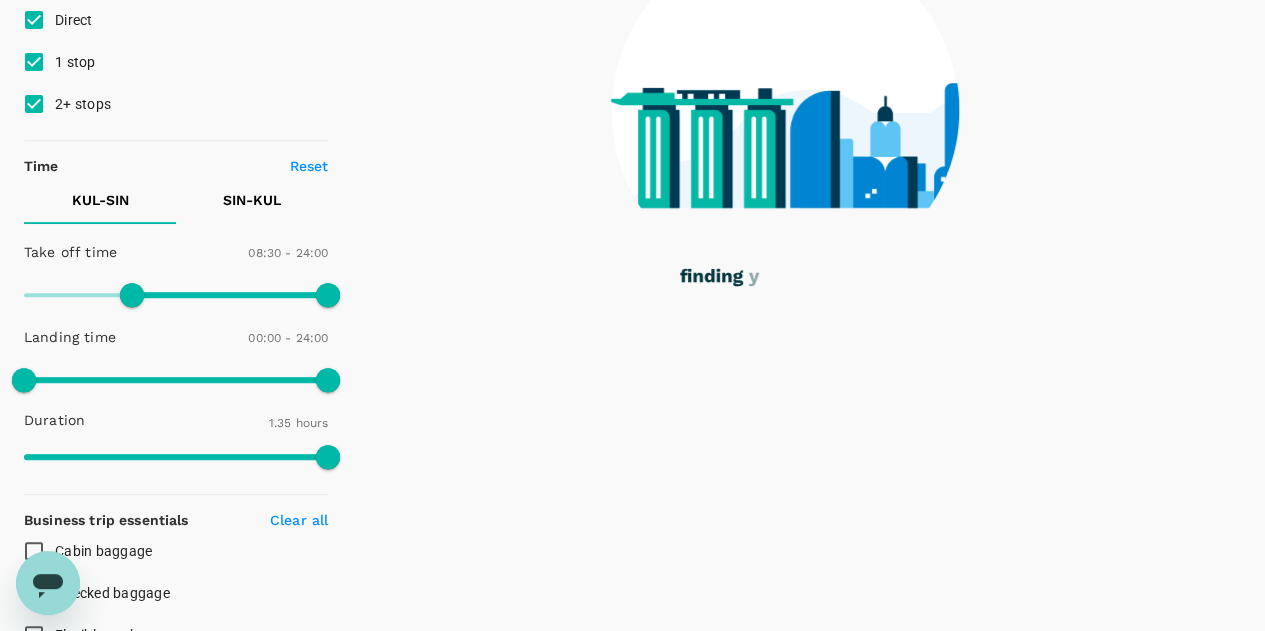 click on "SIN - KUL" at bounding box center (252, 200) 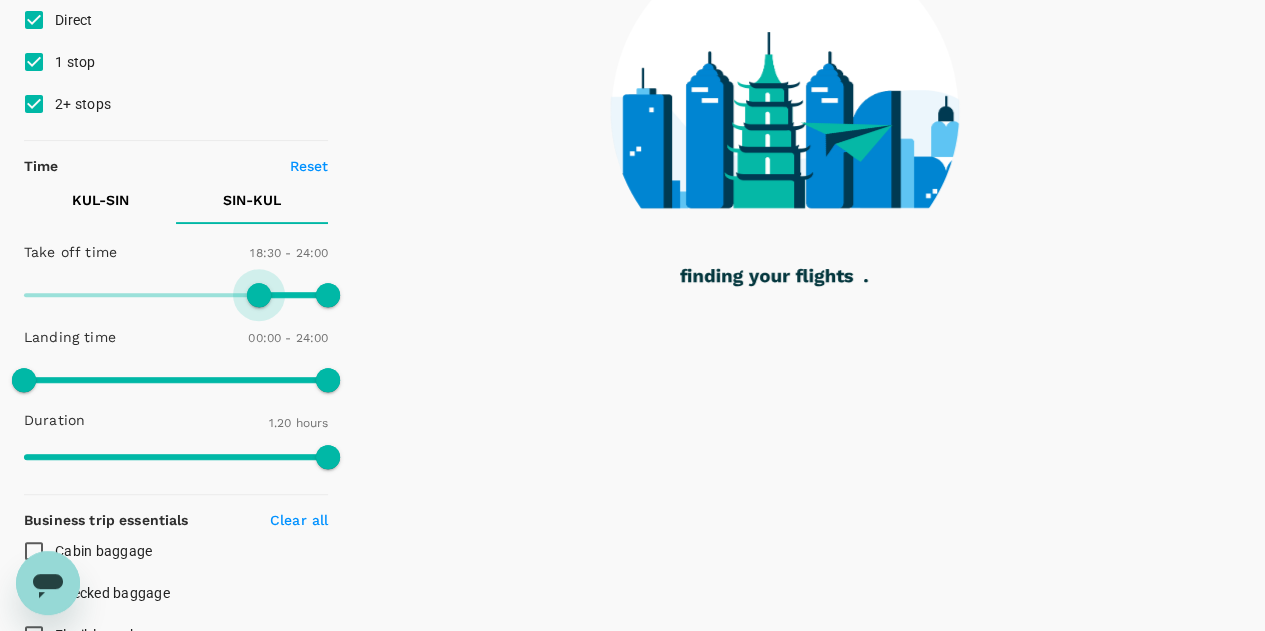 type on "1050" 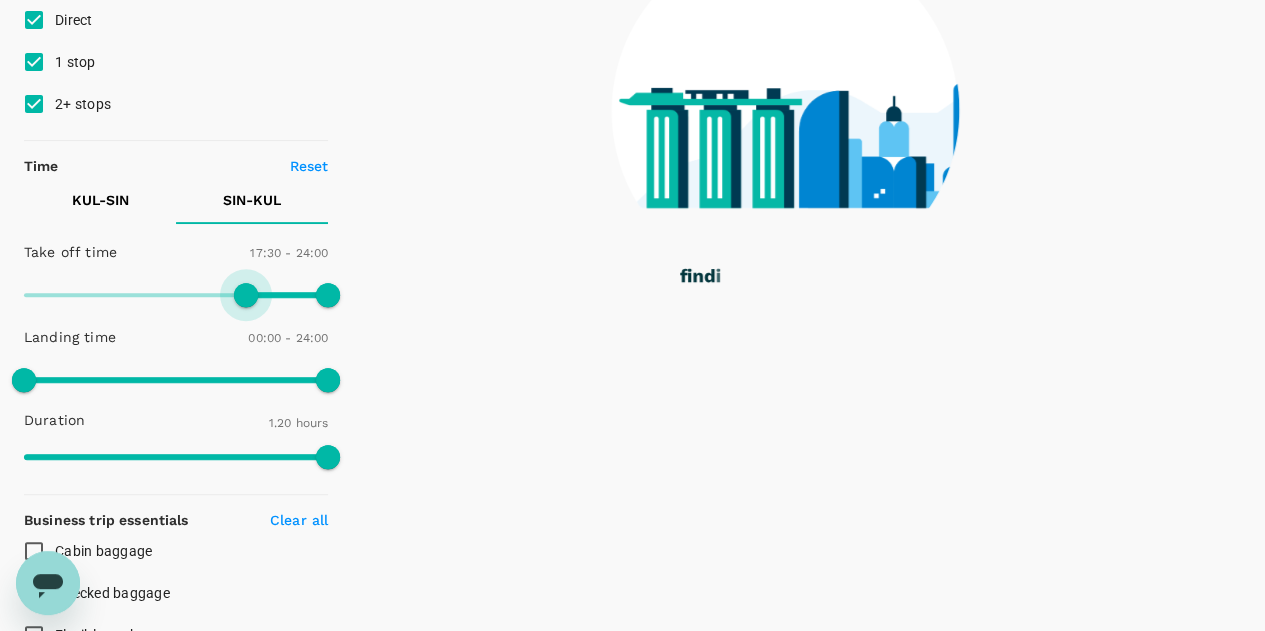 drag, startPoint x: 31, startPoint y: 297, endPoint x: 247, endPoint y: 312, distance: 216.5202 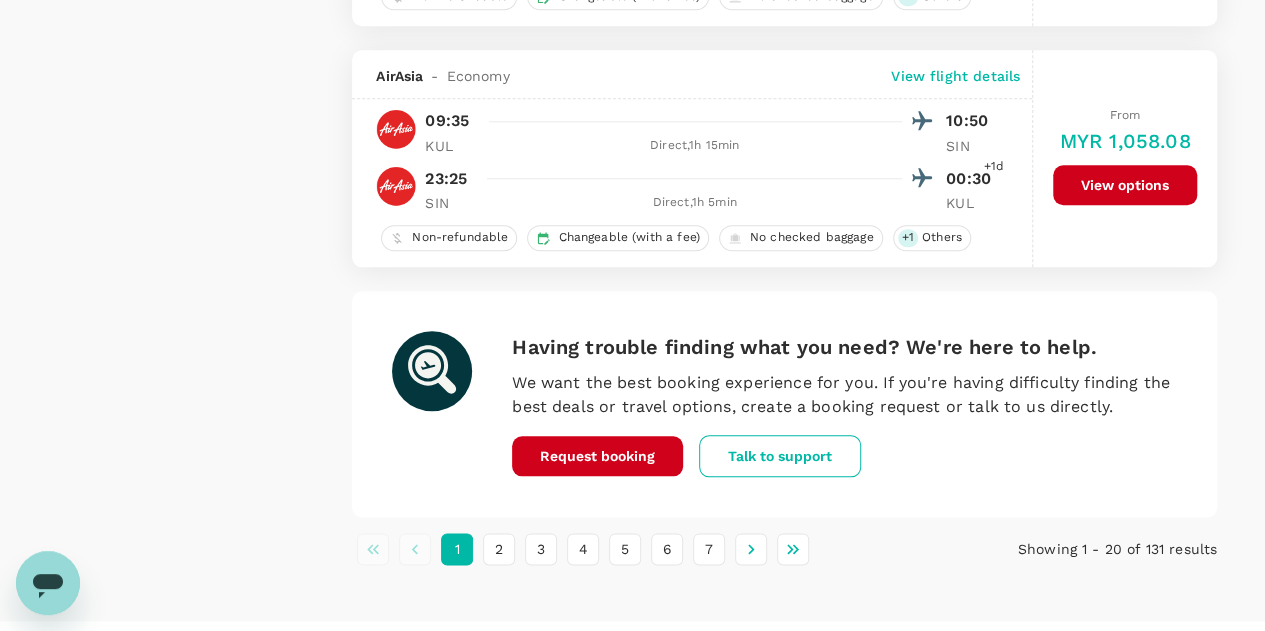 scroll, scrollTop: 4738, scrollLeft: 0, axis: vertical 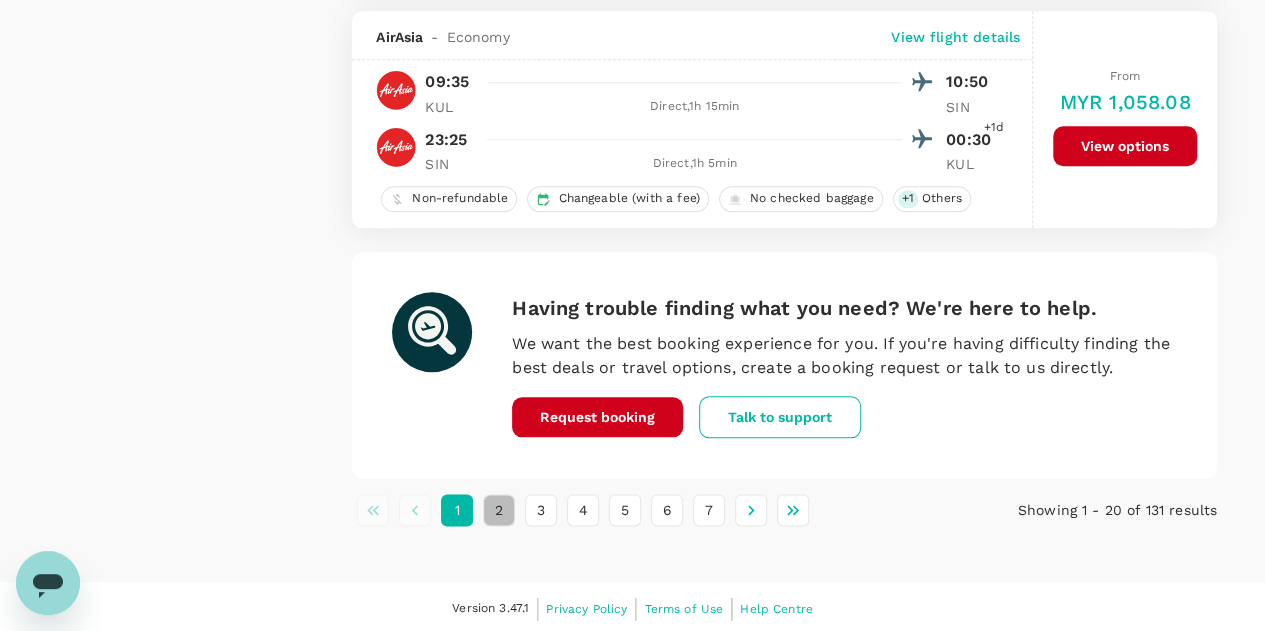 click on "2" at bounding box center [499, 510] 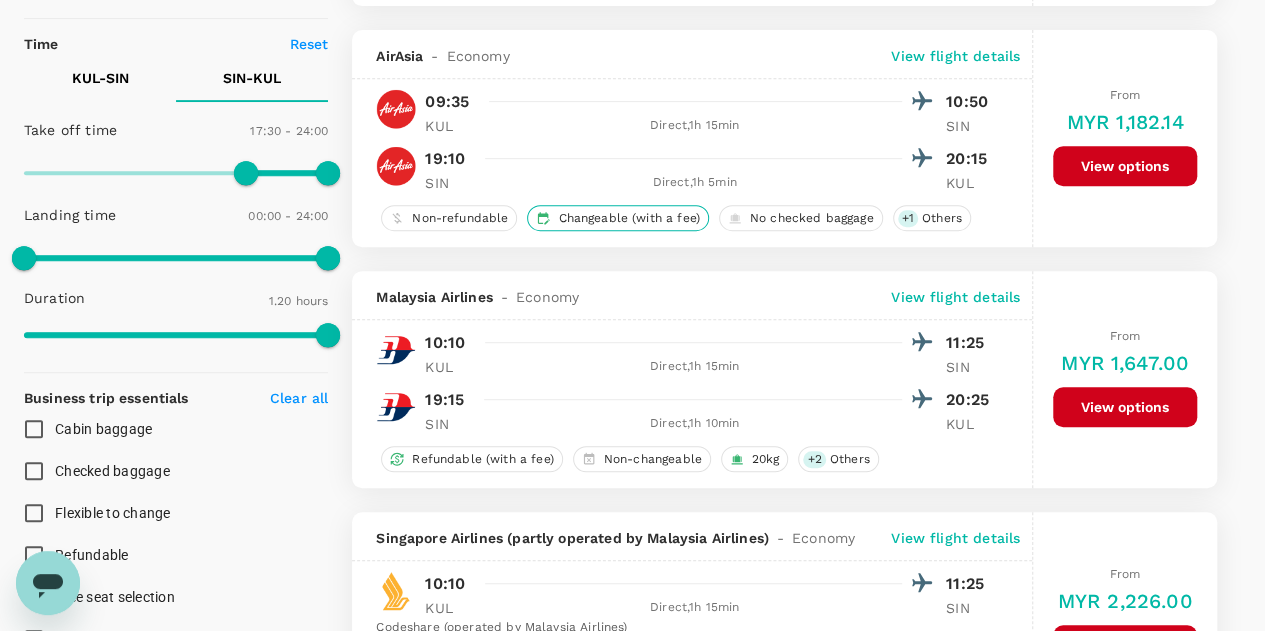 scroll, scrollTop: 400, scrollLeft: 0, axis: vertical 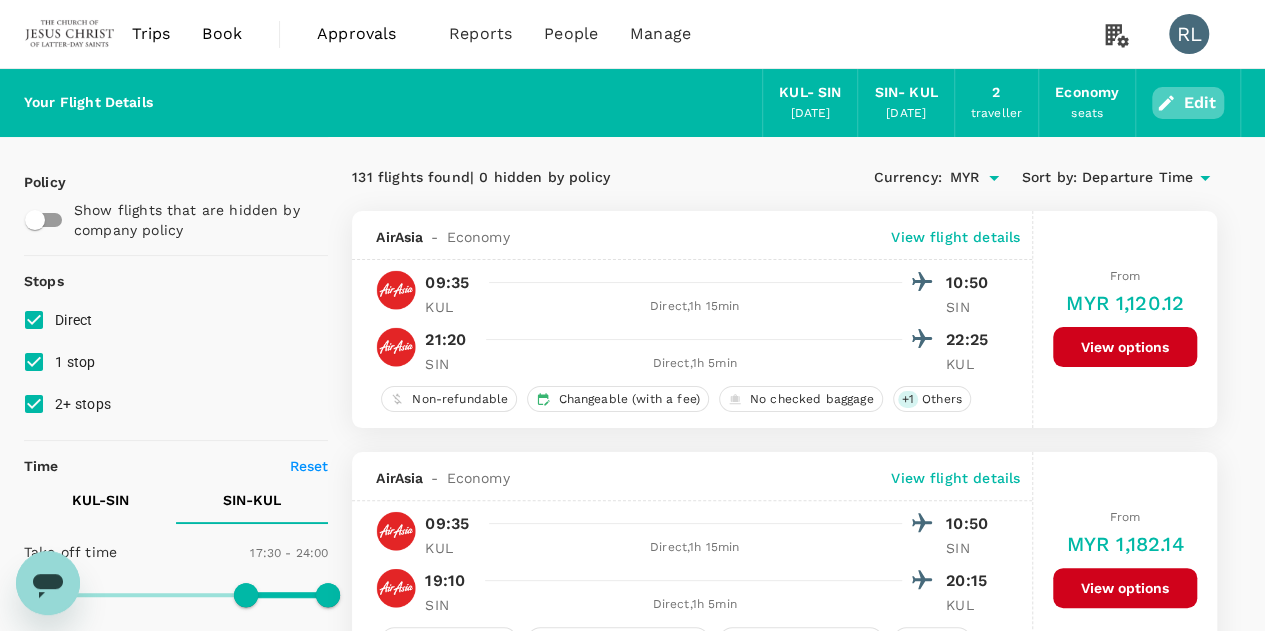 click on "Edit" at bounding box center [1188, 103] 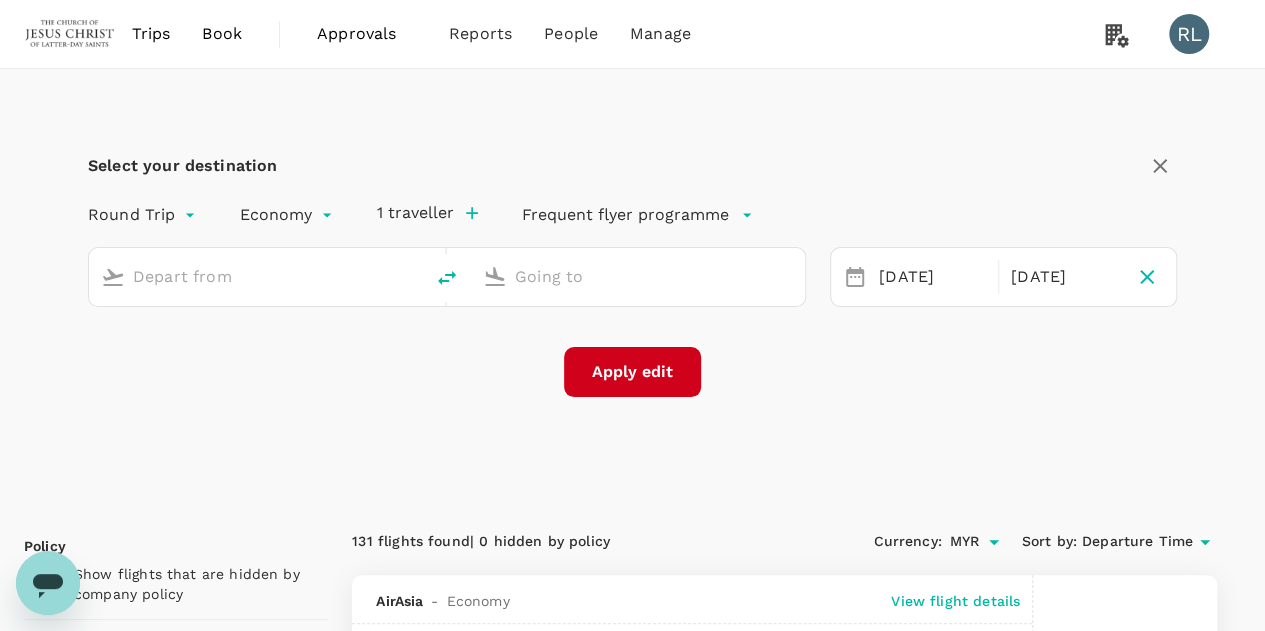 type on "Kuala Lumpur Intl ([GEOGRAPHIC_DATA])" 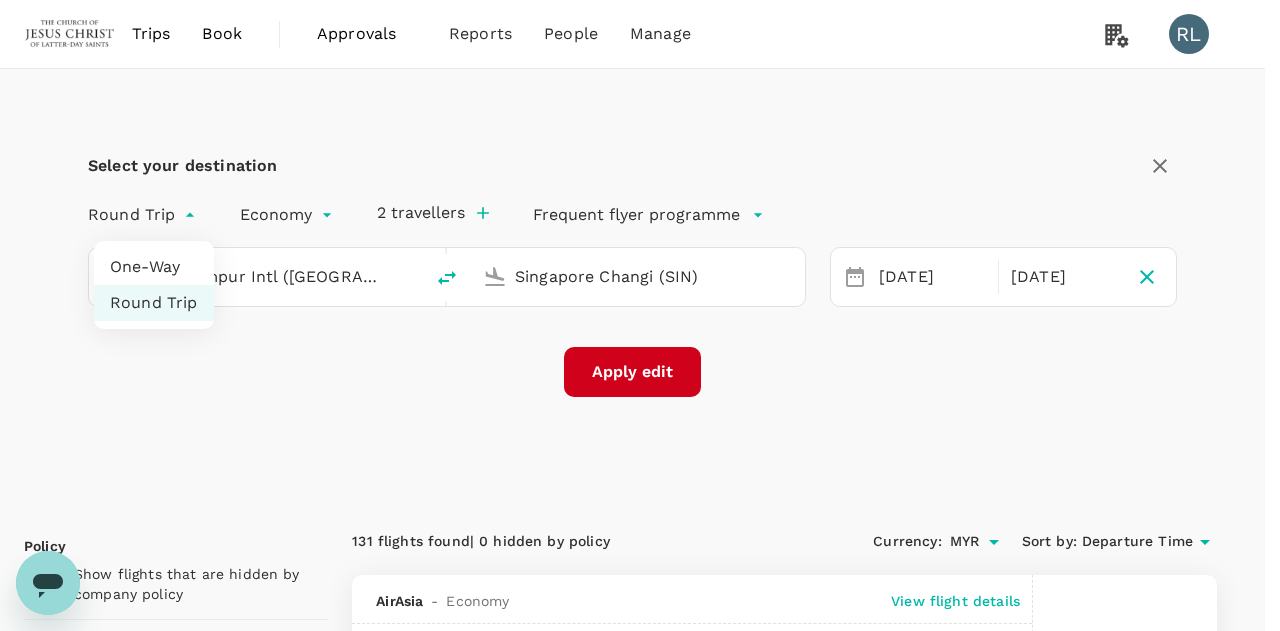click on "Trips Book Approvals 0 Reports People Manage RL Select your destination Round Trip roundtrip Economy economy 2   travellers Frequent flyer programme Kuala Lumpur Intl (KUL) Singapore Changi (SIN) 24 Jul 25 Jul Apply edit Policy Show flights that are hidden by company policy Stops Direct 1 stop 2+ stops Time Reset KUL - SIN SIN - KUL Take off time 08:30 - 24:00 Landing time 00:00 - 24:00 Duration 1.35 hours Take off time 17:30 - 24:00 Landing time 00:00 - 24:00 Duration 1.20 hours Business trip essentials Clear all Cabin baggage Checked baggage Flexible to change Refundable Free seat selection Complimentary drinks and meal Cabin class Change Economy Only economy Airlines Clear all AirAsia Batik Air Malaysia Ethiopian Airlines Jetstar Asia Malaysia Airlines Scoot Singapore Airlines Thai Lion Air Other Exclude code share flights 131   flights found  |   0   hidden by policy Currency :  MYR Sort by :  Departure Time AirAsia     - Economy   View flight details 09:35 10:50 KUL Direct ,  1h 15min SIN 21:20 22:25 SIN" at bounding box center [640, 2873] 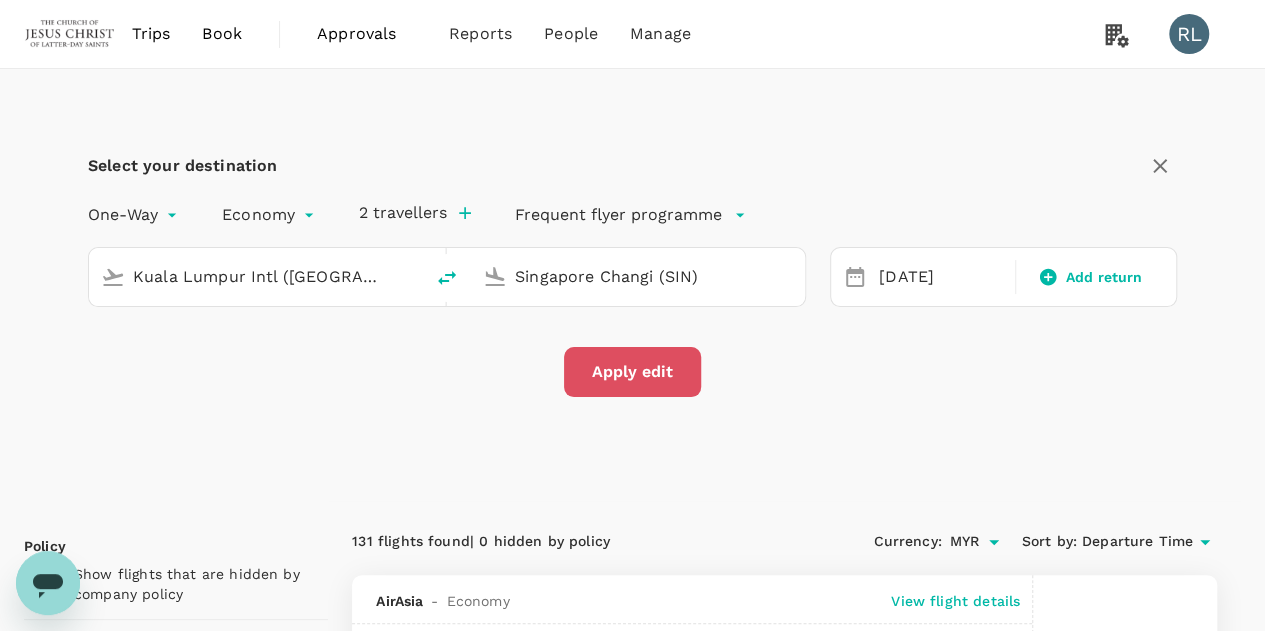 click on "Apply edit" at bounding box center (632, 372) 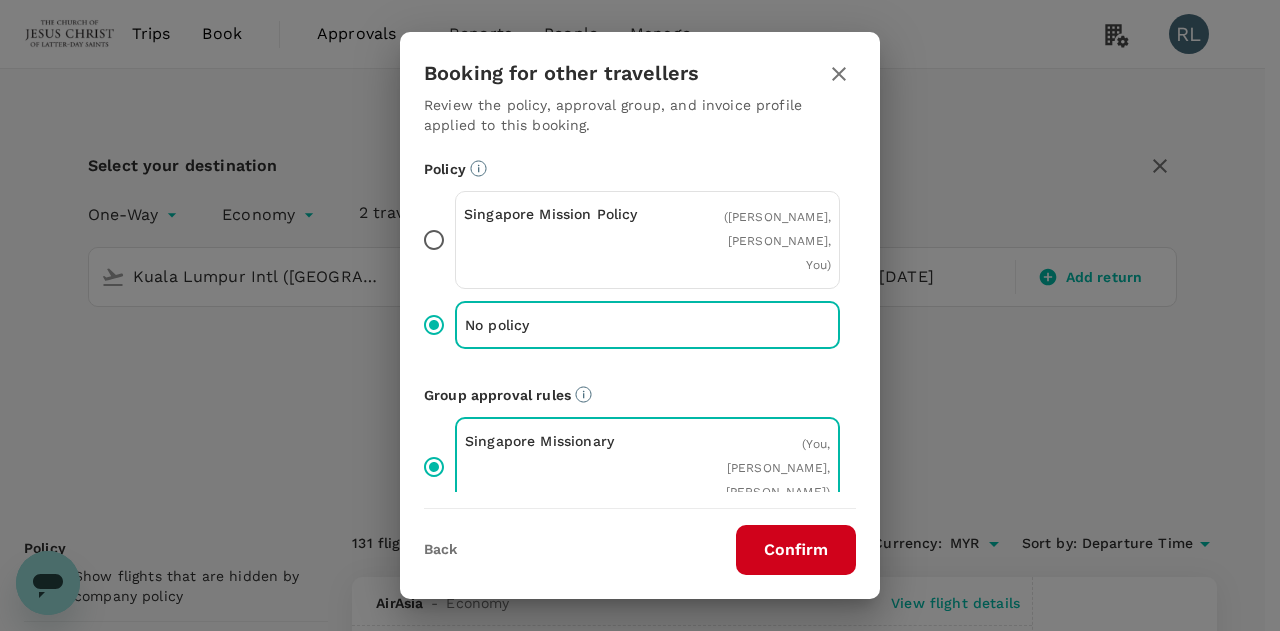 drag, startPoint x: 797, startPoint y: 550, endPoint x: 868, endPoint y: 547, distance: 71.063354 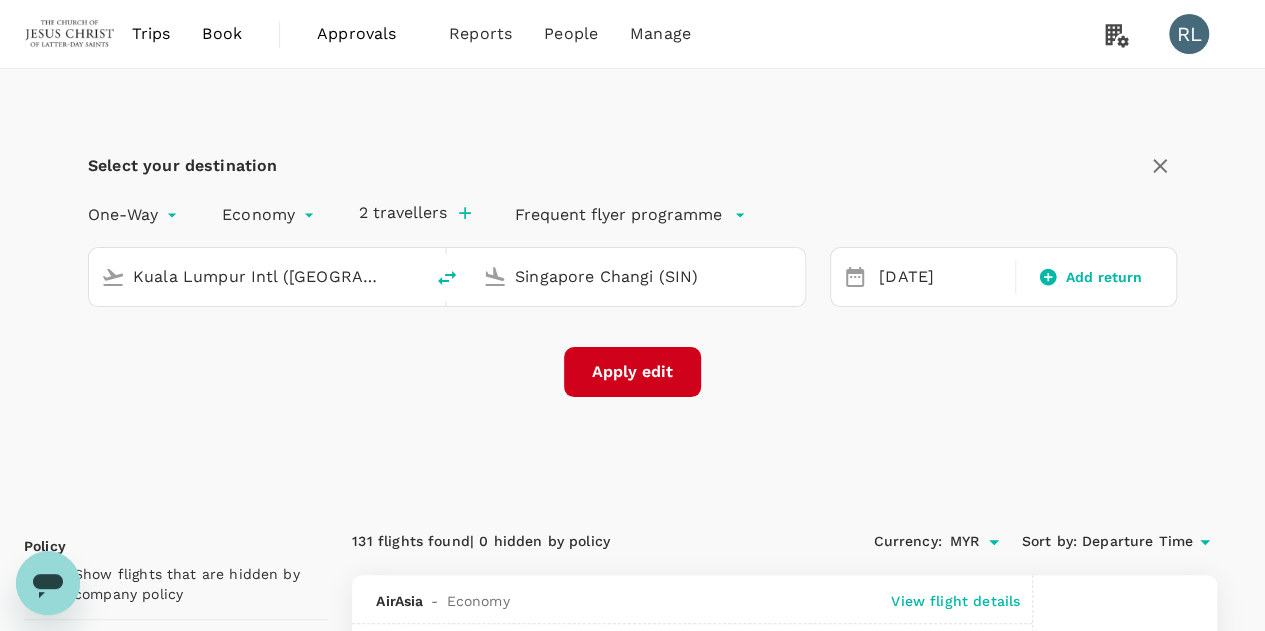 checkbox on "false" 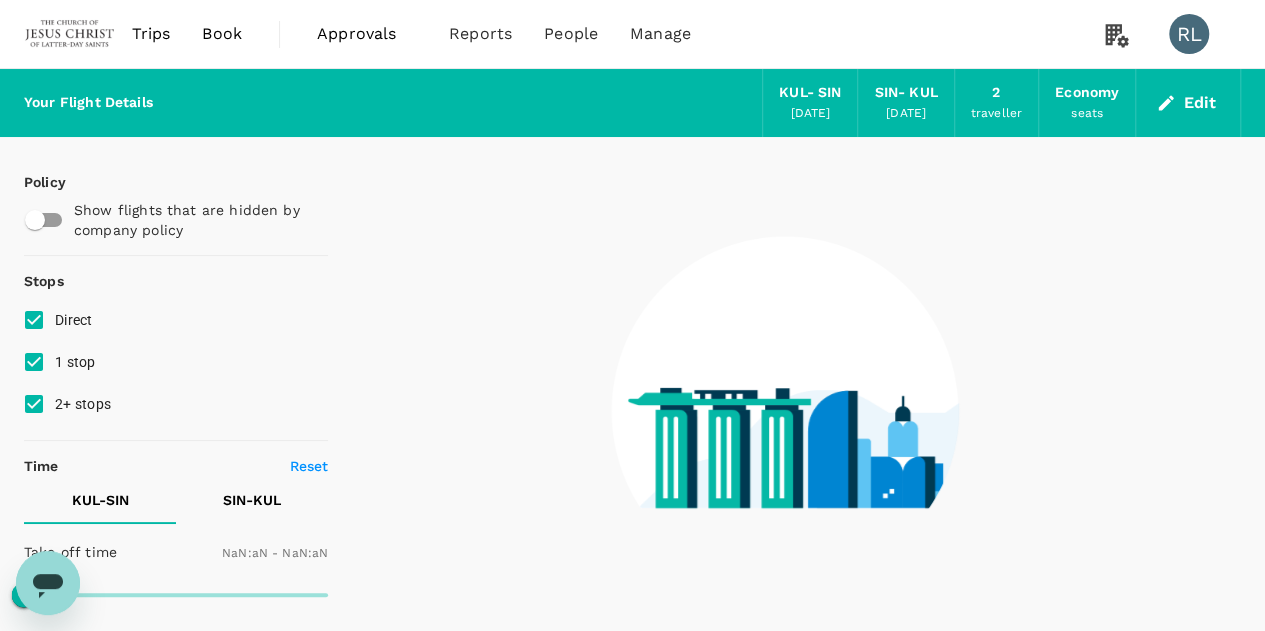type on "1440" 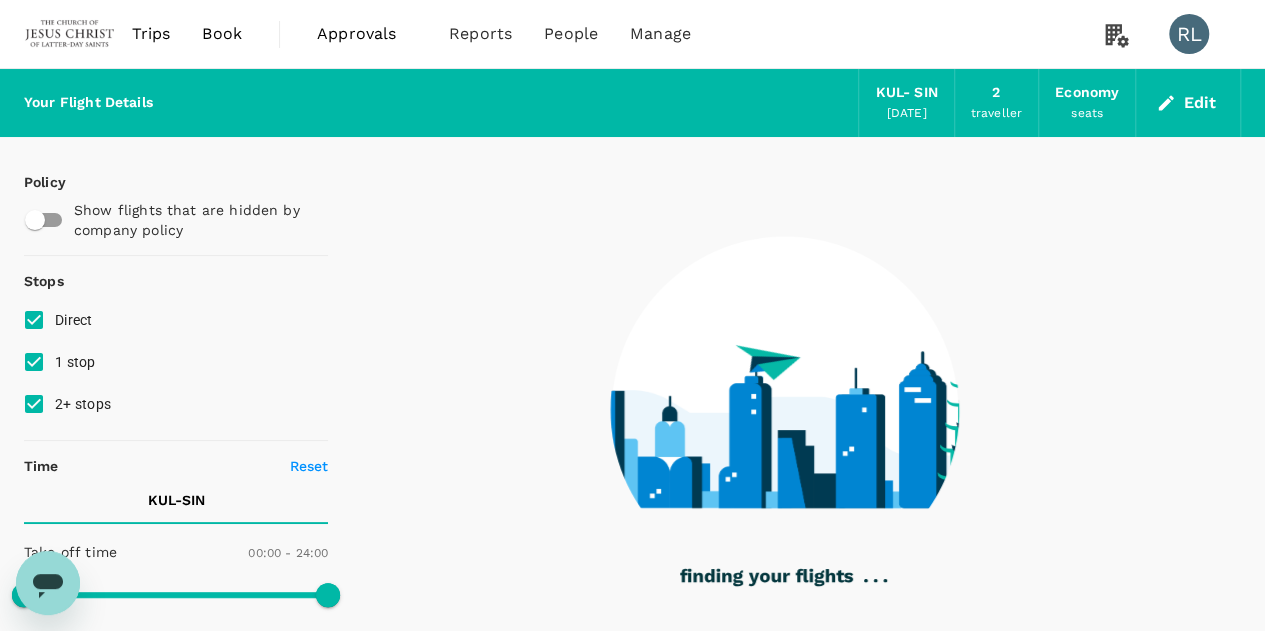 type on "535" 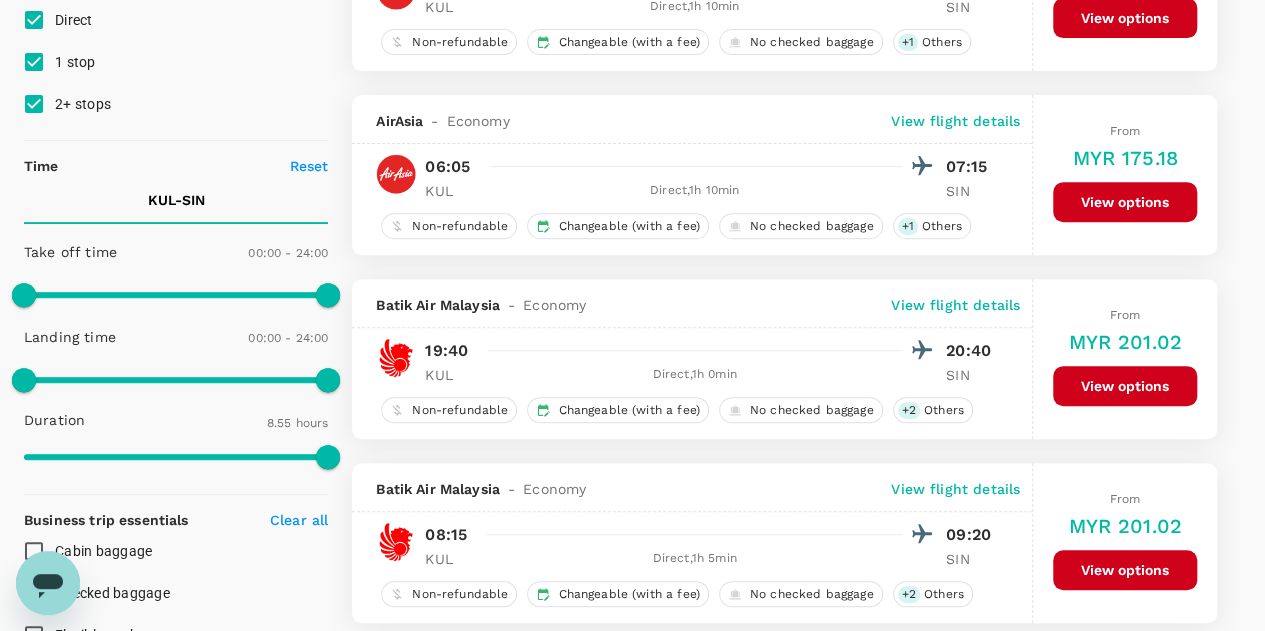 scroll, scrollTop: 0, scrollLeft: 0, axis: both 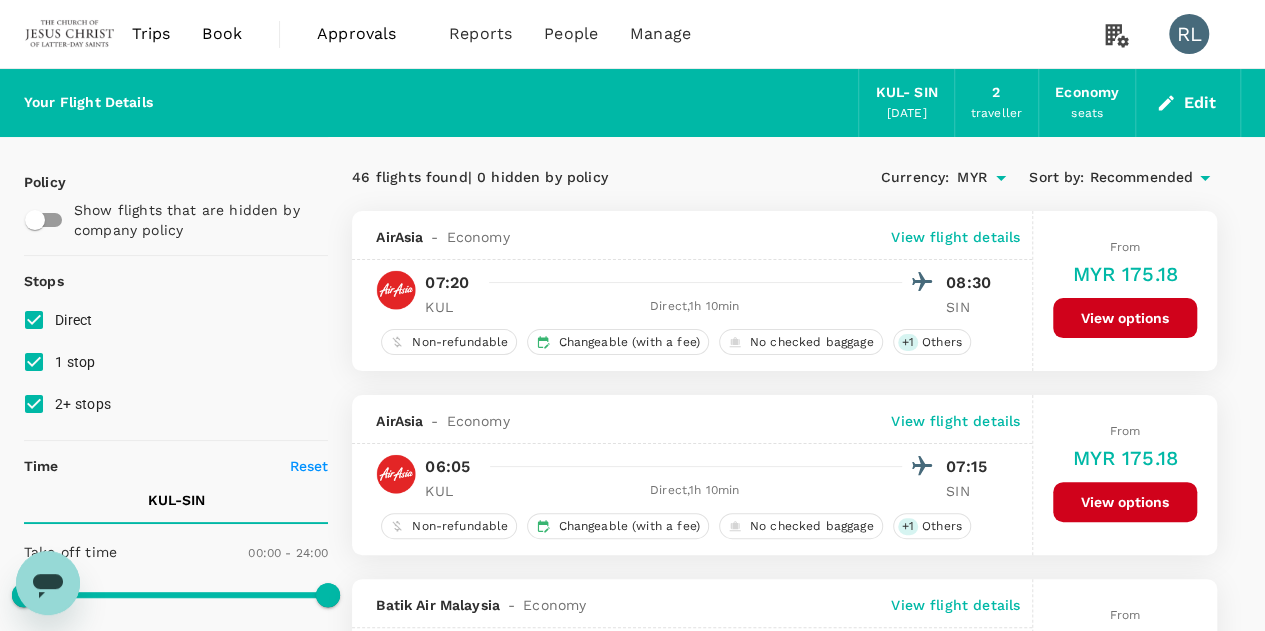 click on "Recommended" at bounding box center [1141, 178] 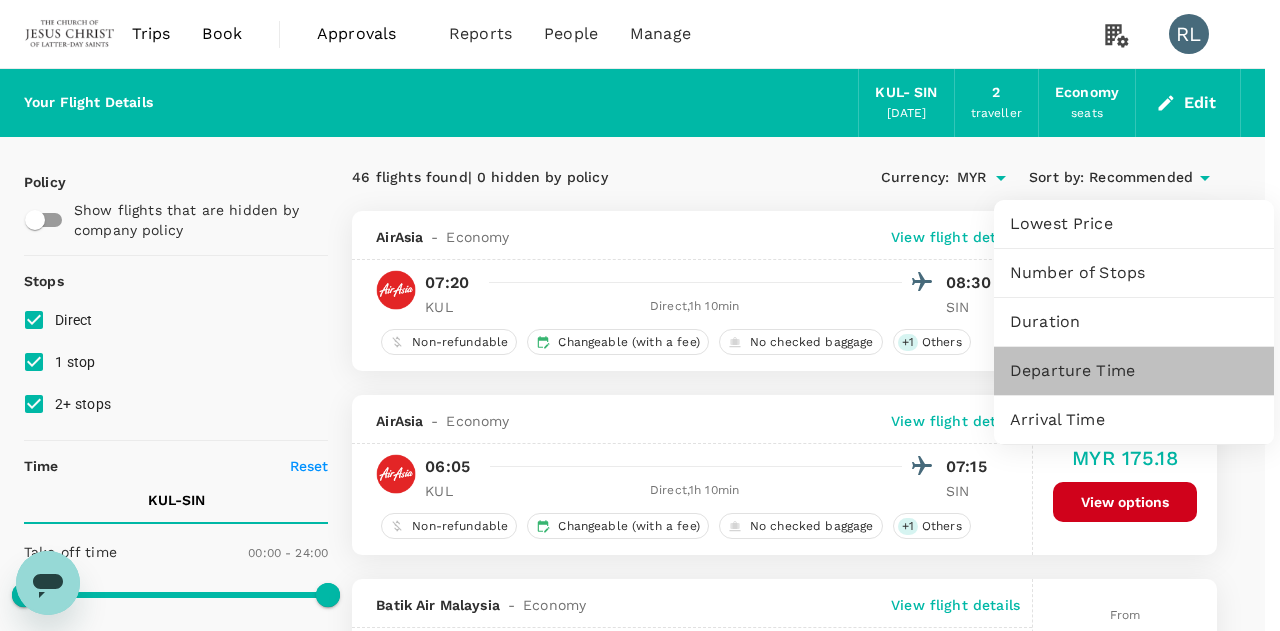 click on "Departure Time" at bounding box center (1134, 371) 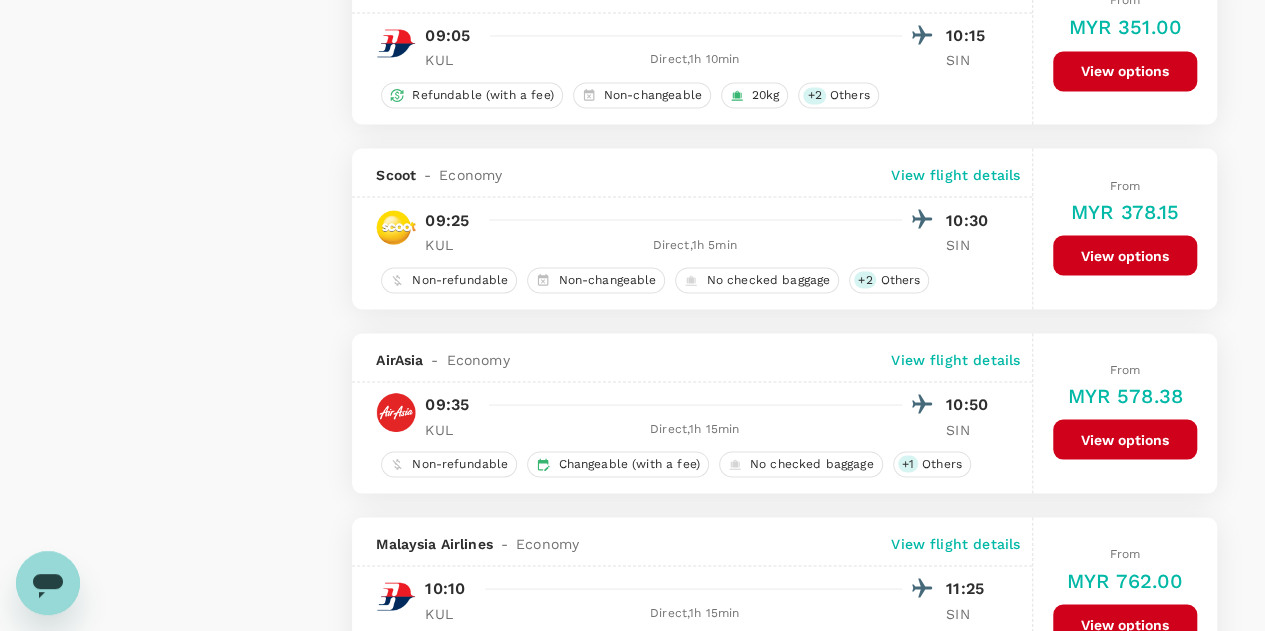 scroll, scrollTop: 1800, scrollLeft: 0, axis: vertical 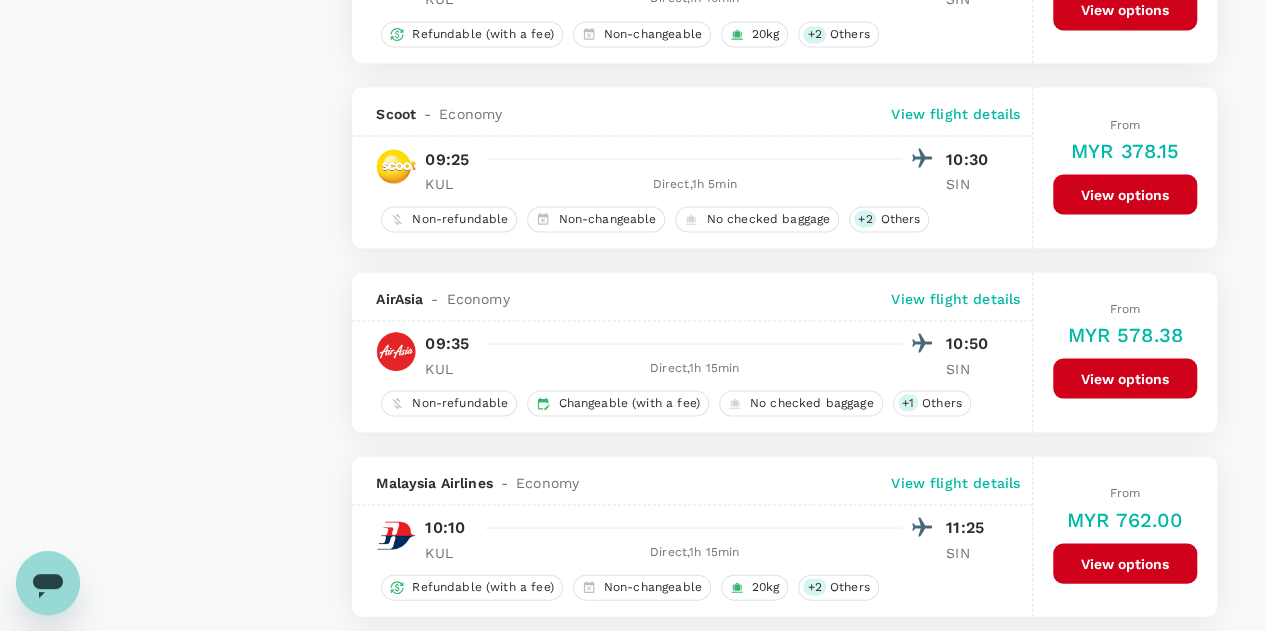 click on "View options" at bounding box center (1125, 378) 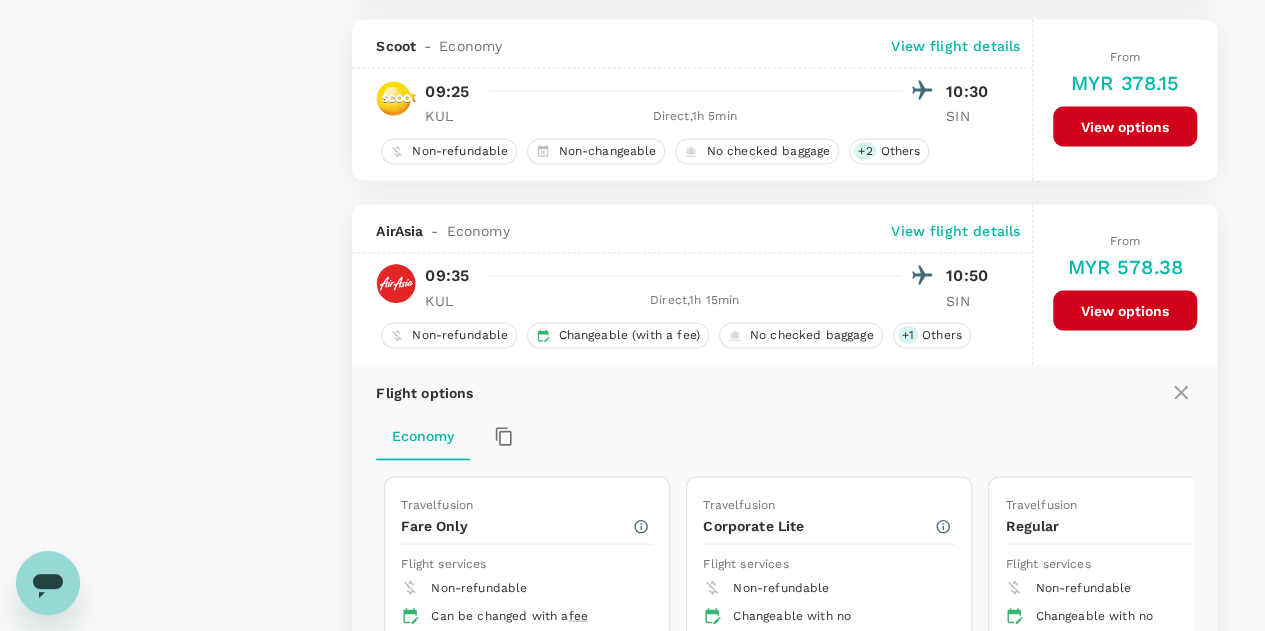 scroll, scrollTop: 2064, scrollLeft: 0, axis: vertical 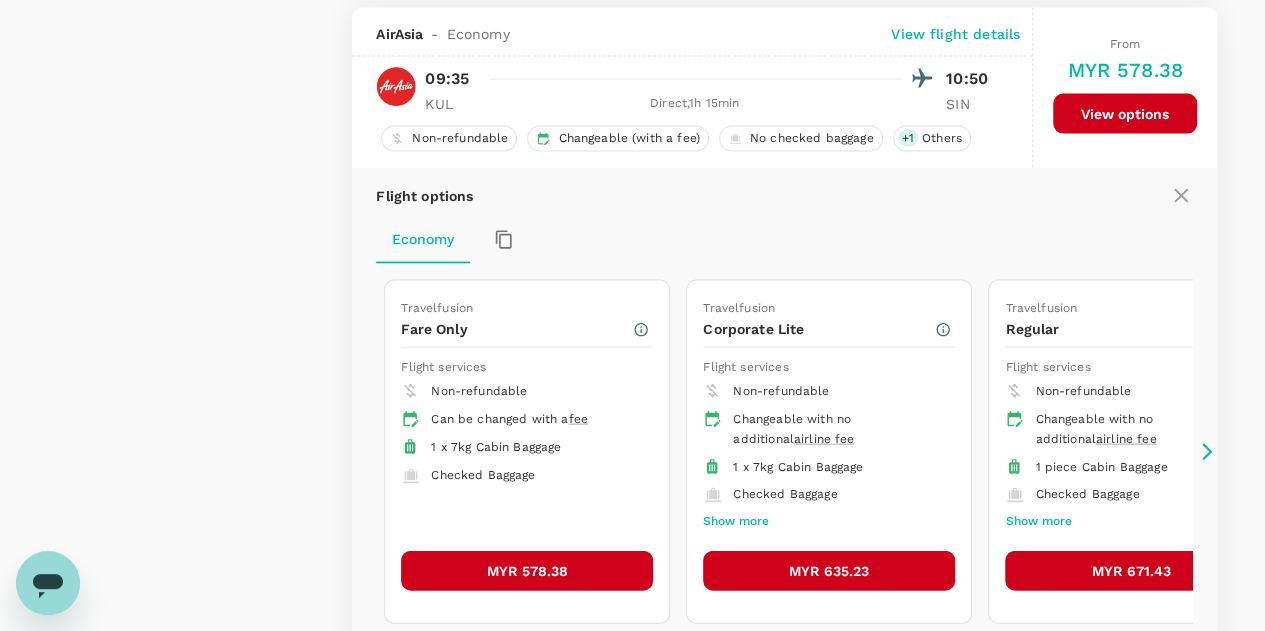 click on "MYR 578.38" at bounding box center (527, 571) 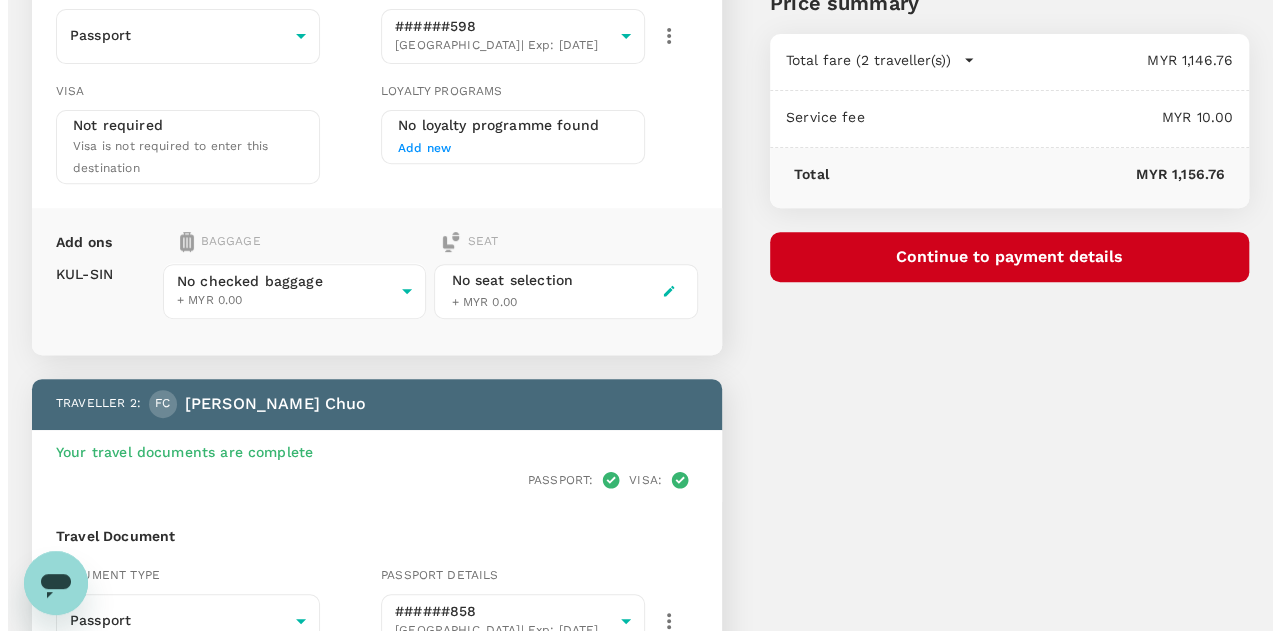 scroll, scrollTop: 200, scrollLeft: 0, axis: vertical 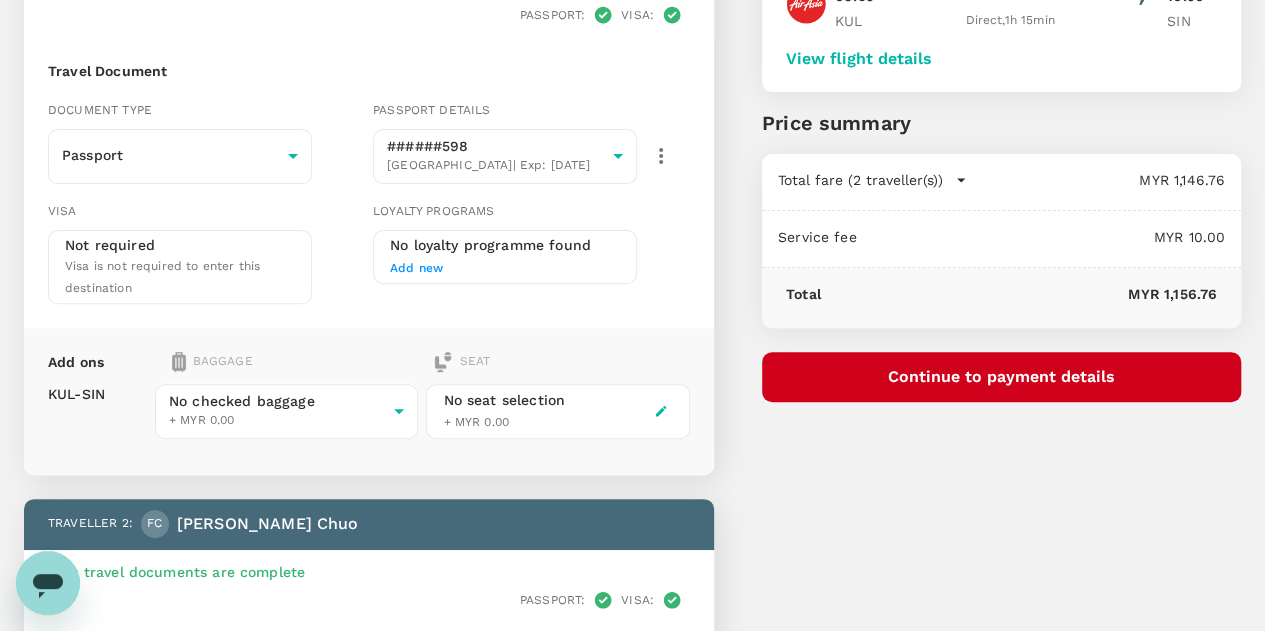 click on "Continue to payment details" at bounding box center [1001, 377] 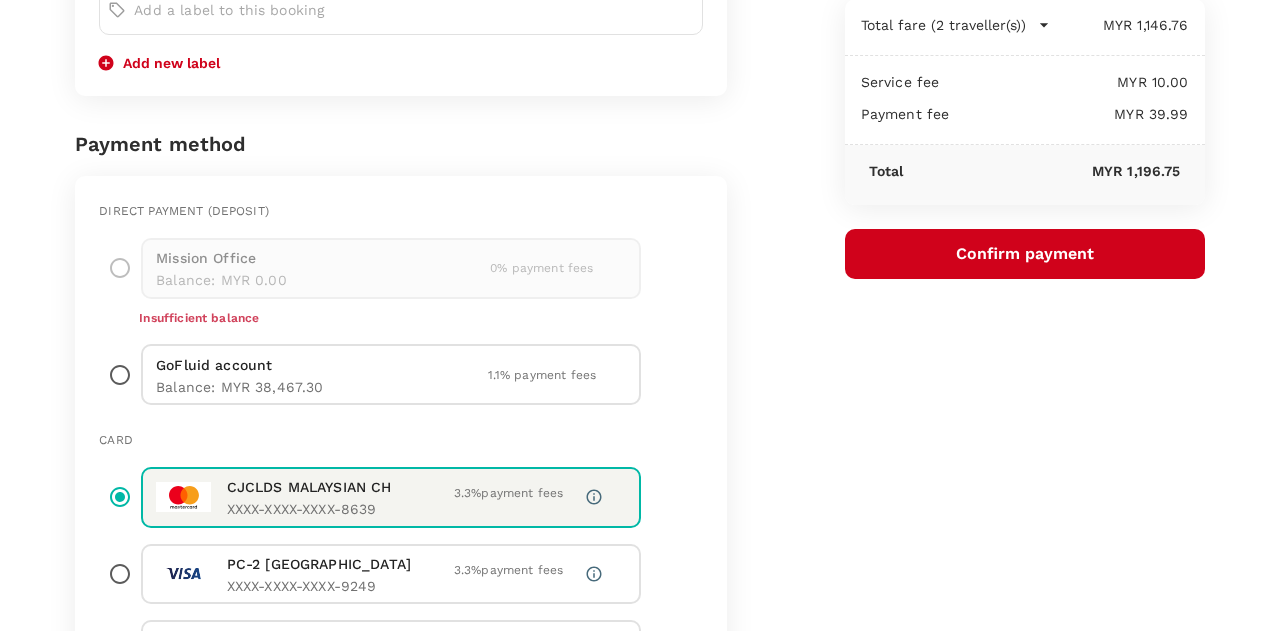 scroll, scrollTop: 400, scrollLeft: 0, axis: vertical 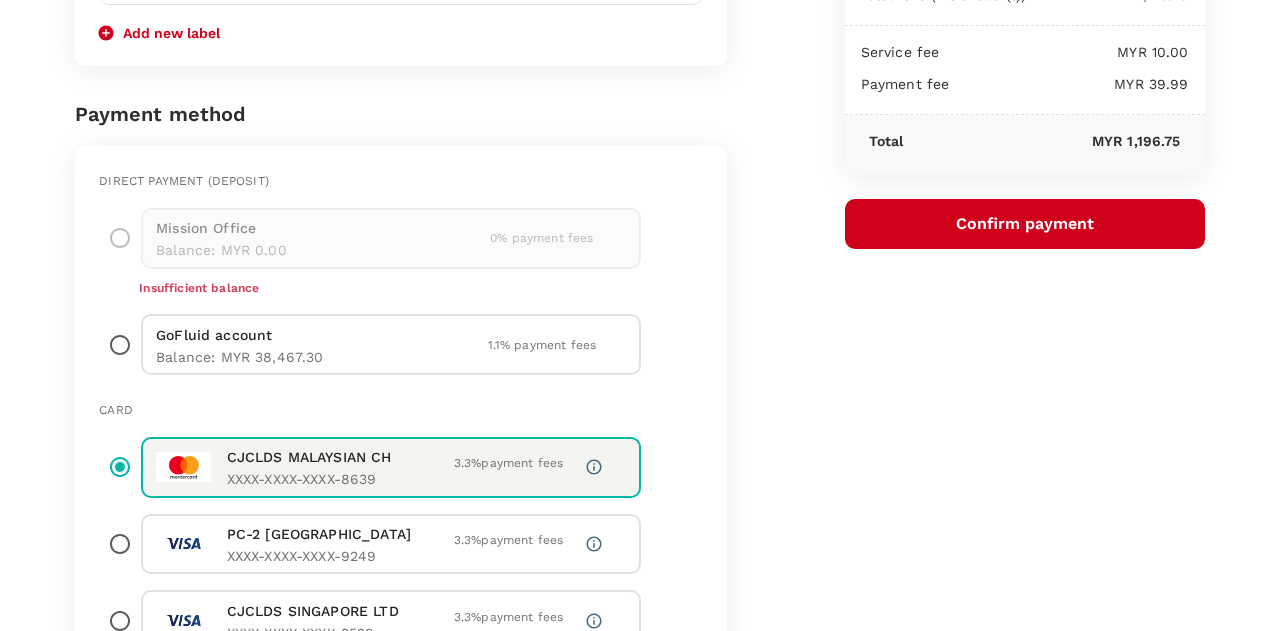 click at bounding box center (120, 344) 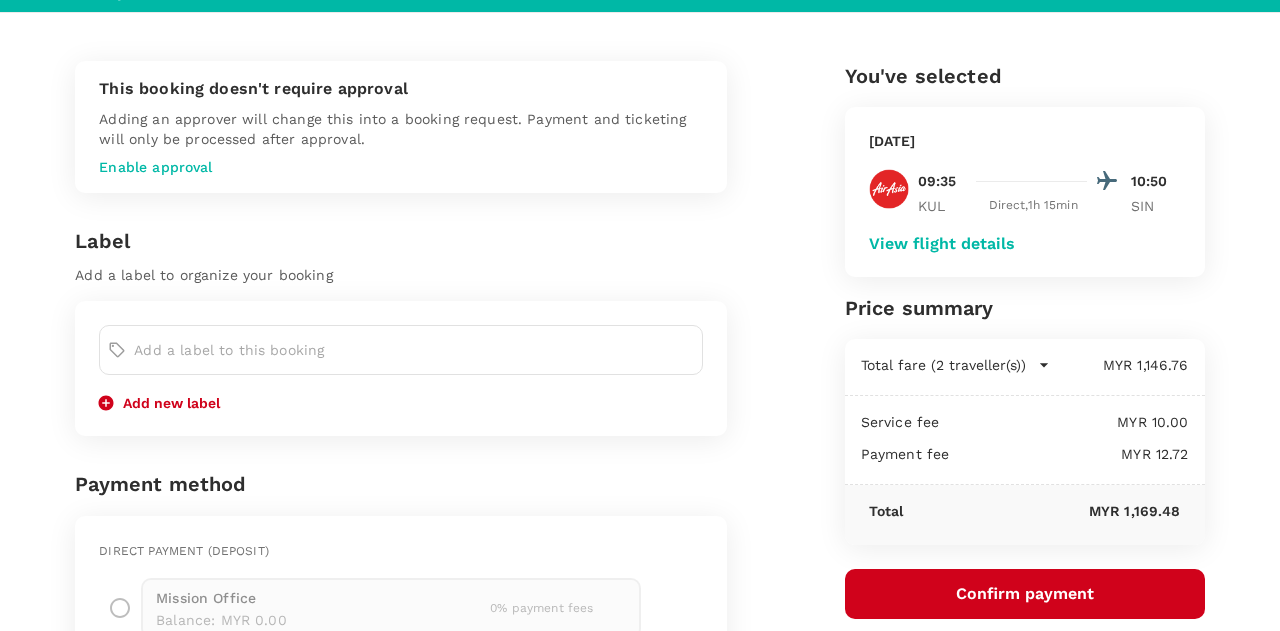 scroll, scrollTop: 0, scrollLeft: 0, axis: both 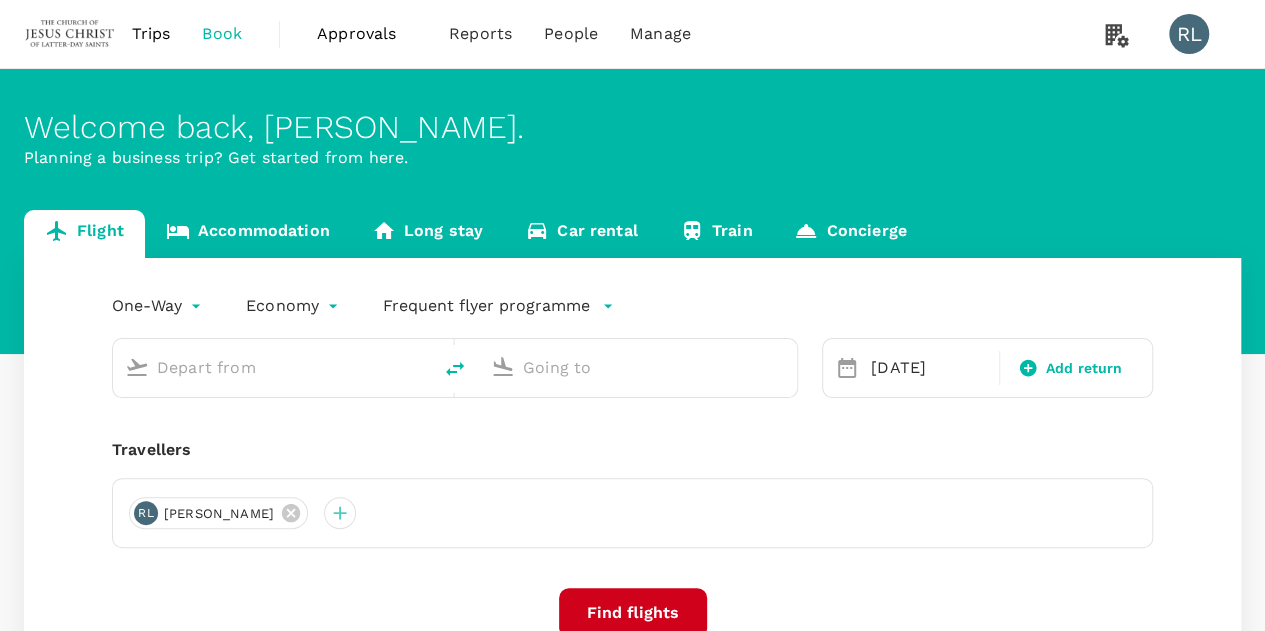 type on "Kuala Lumpur Intl ([GEOGRAPHIC_DATA])" 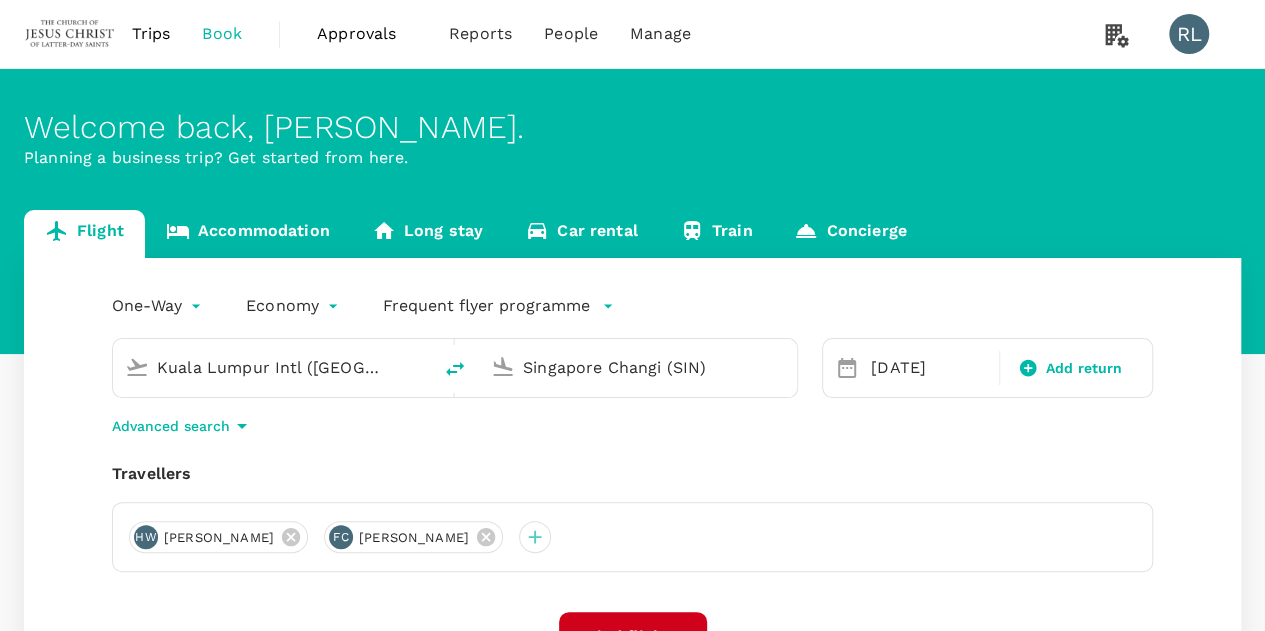 type 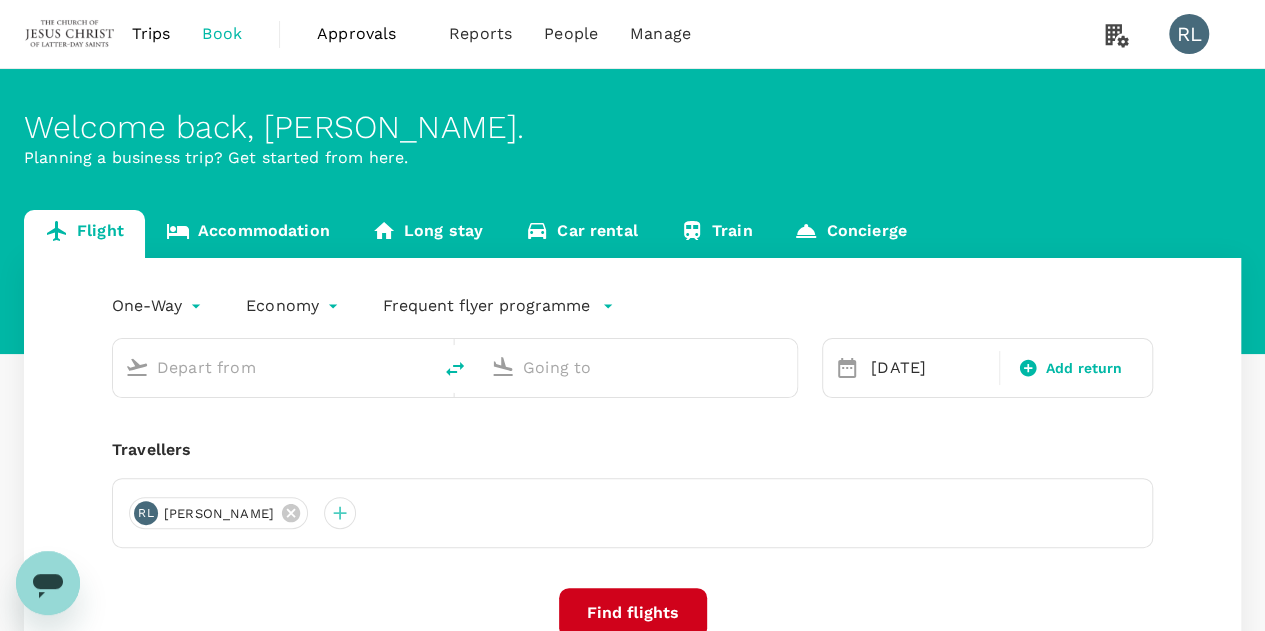 type on "Kuala Lumpur Intl ([GEOGRAPHIC_DATA])" 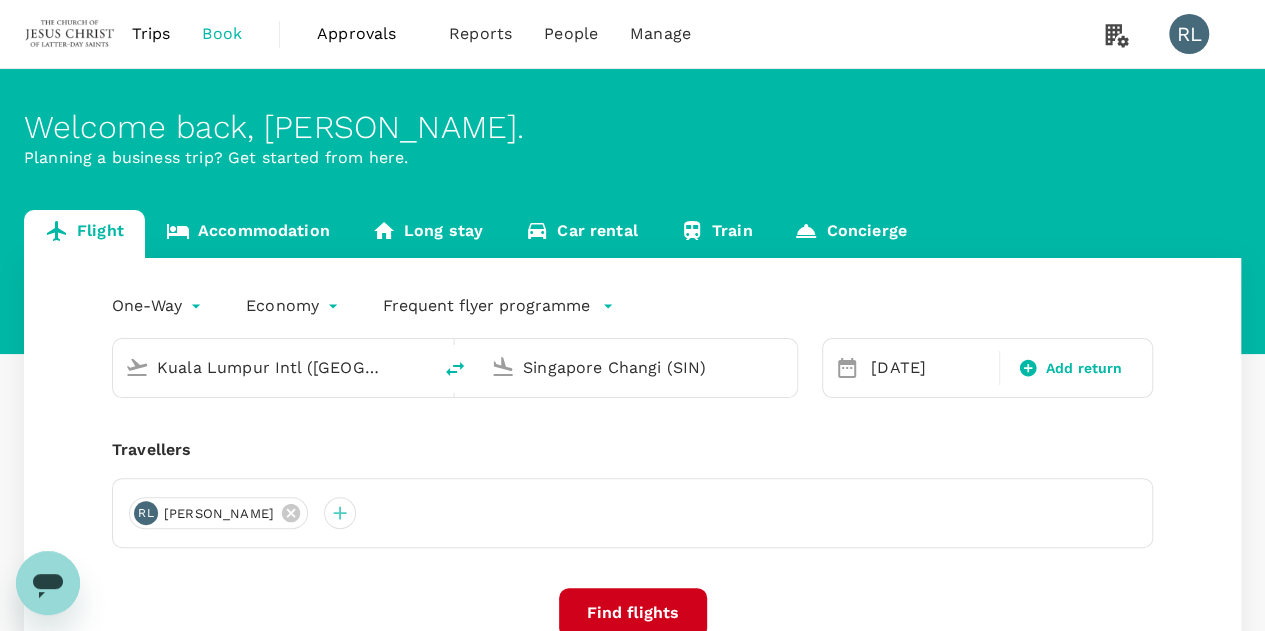 scroll, scrollTop: 0, scrollLeft: 0, axis: both 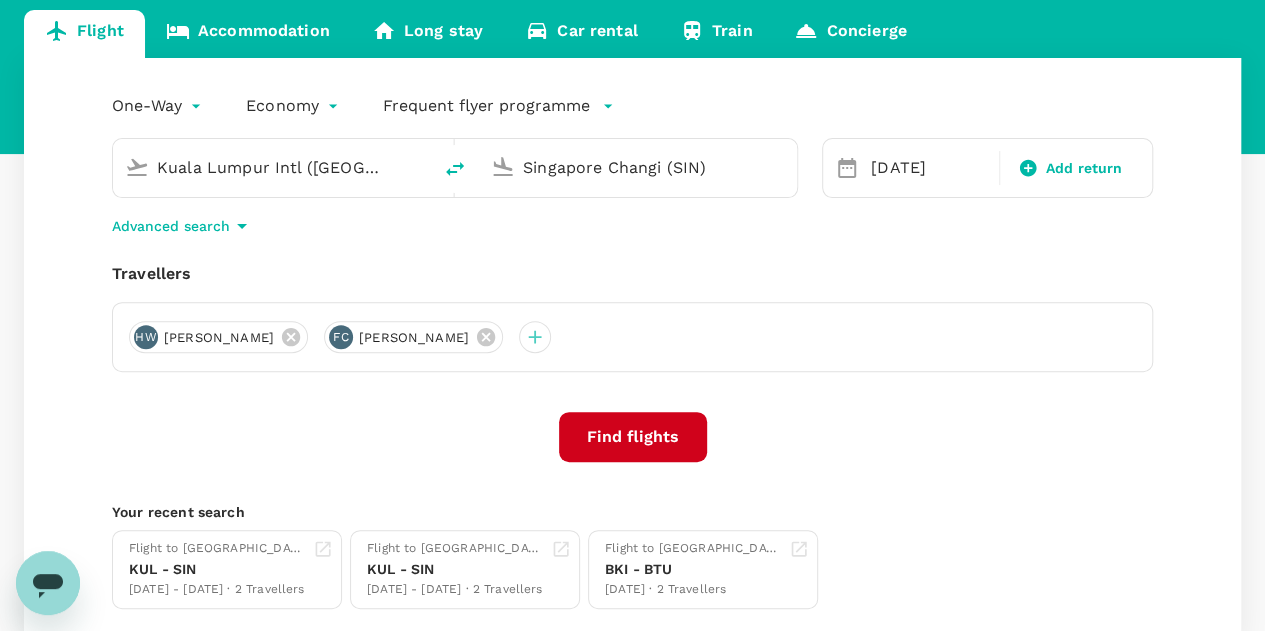 click on "Find flights" at bounding box center (633, 437) 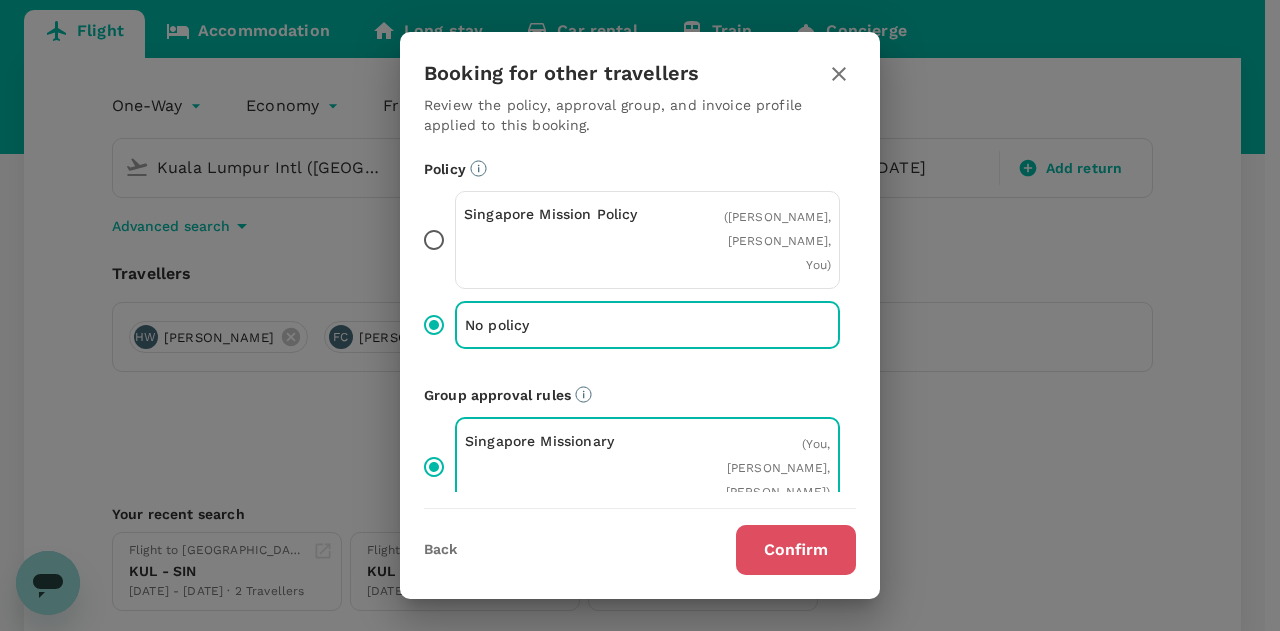 click on "Confirm" at bounding box center [796, 550] 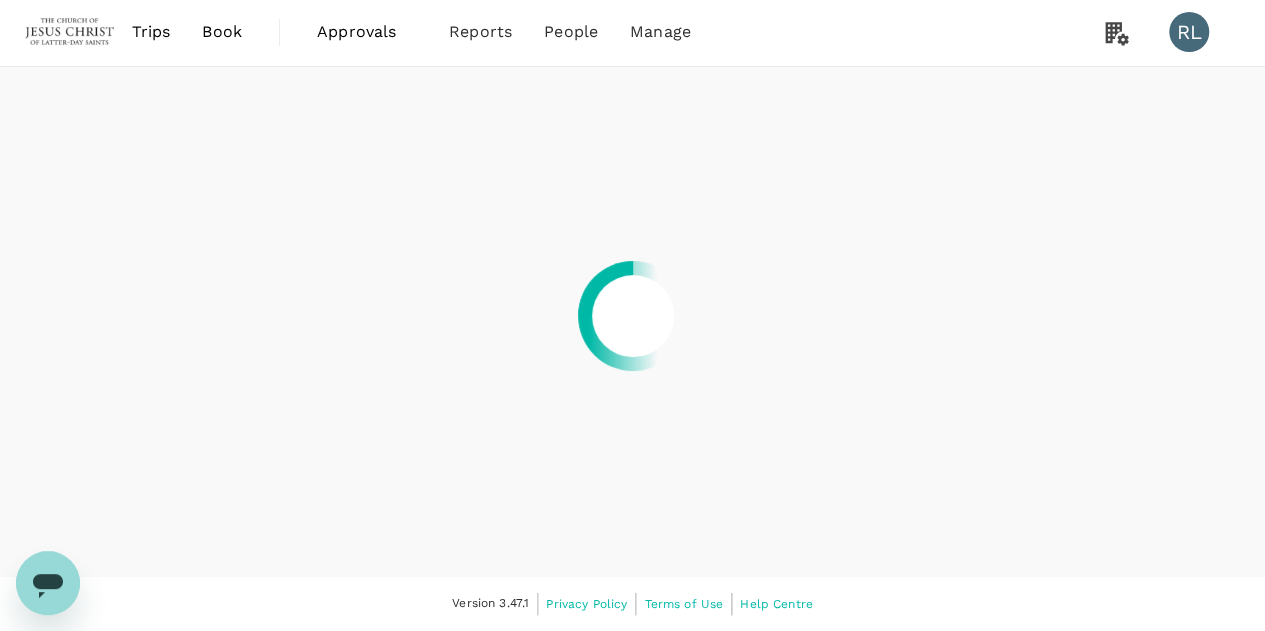 scroll, scrollTop: 0, scrollLeft: 0, axis: both 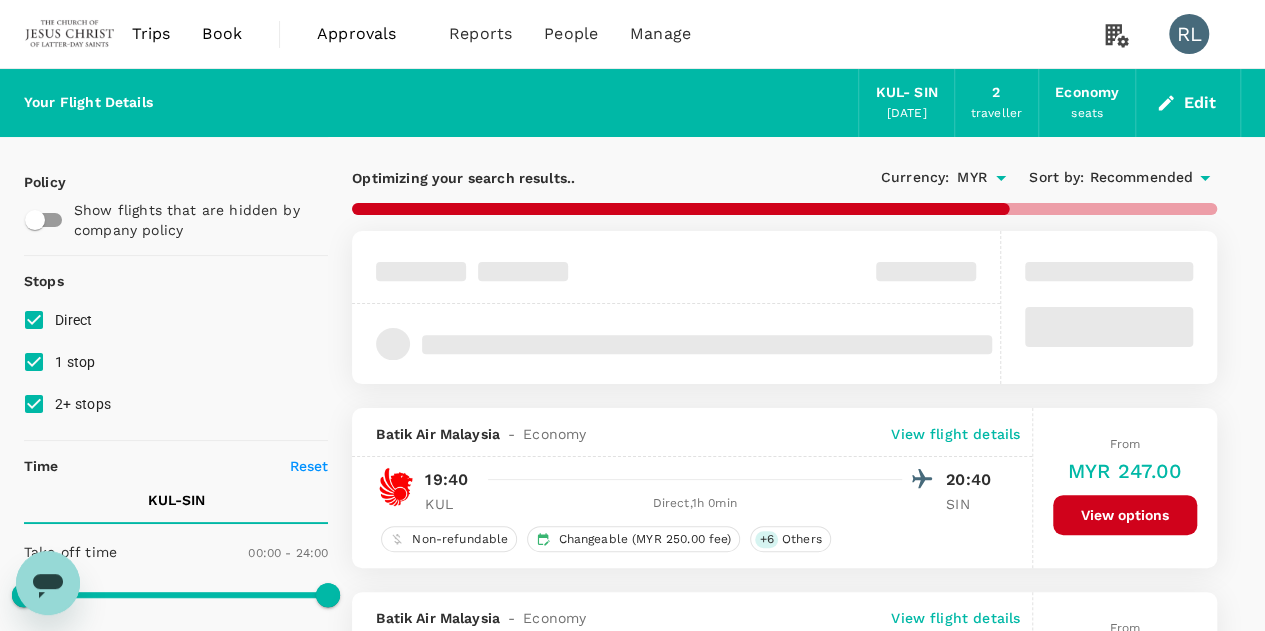 click on "Recommended" at bounding box center (1141, 178) 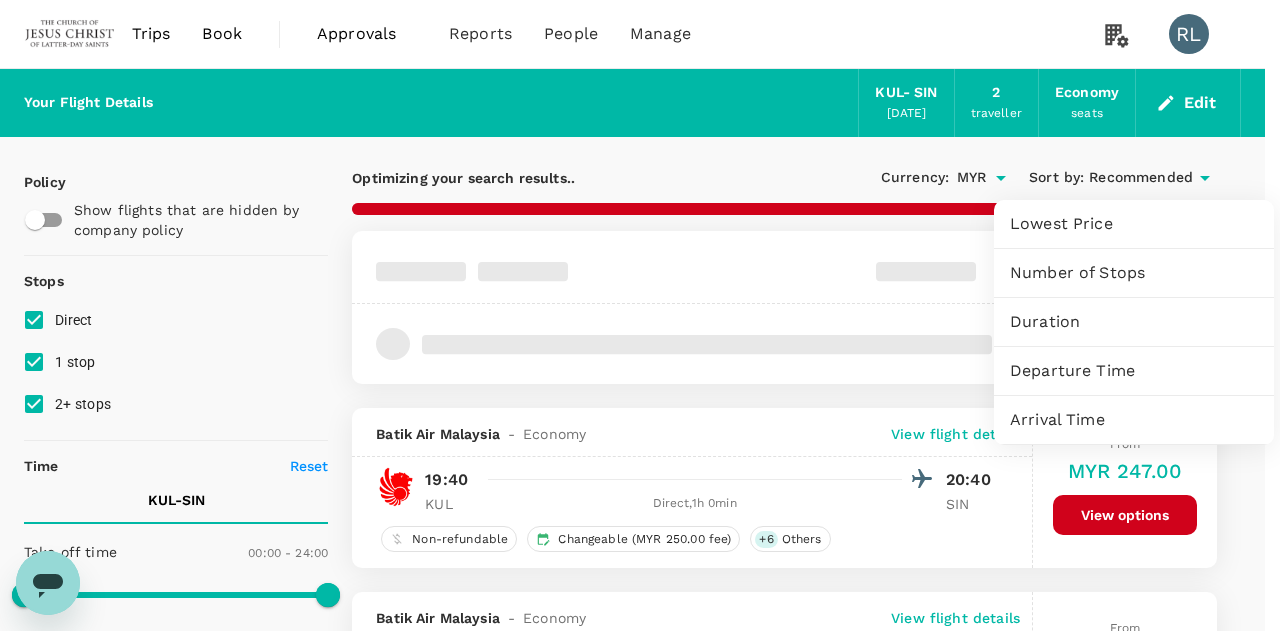 click on "Departure Time" at bounding box center [1134, 371] 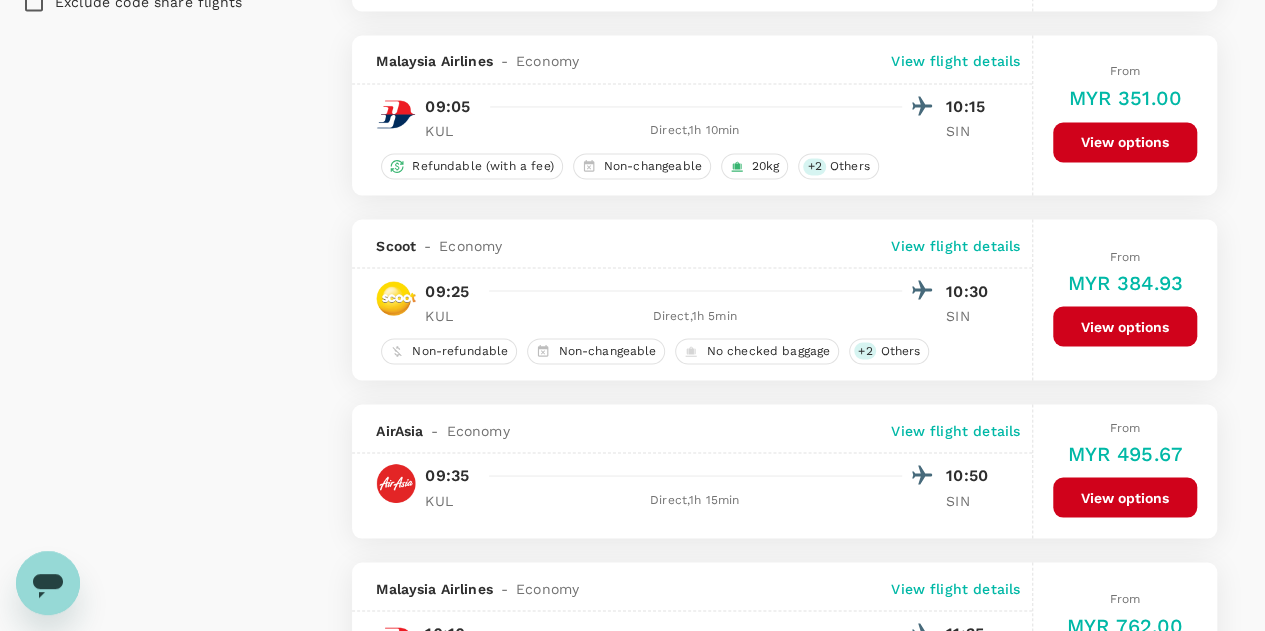 scroll, scrollTop: 1700, scrollLeft: 0, axis: vertical 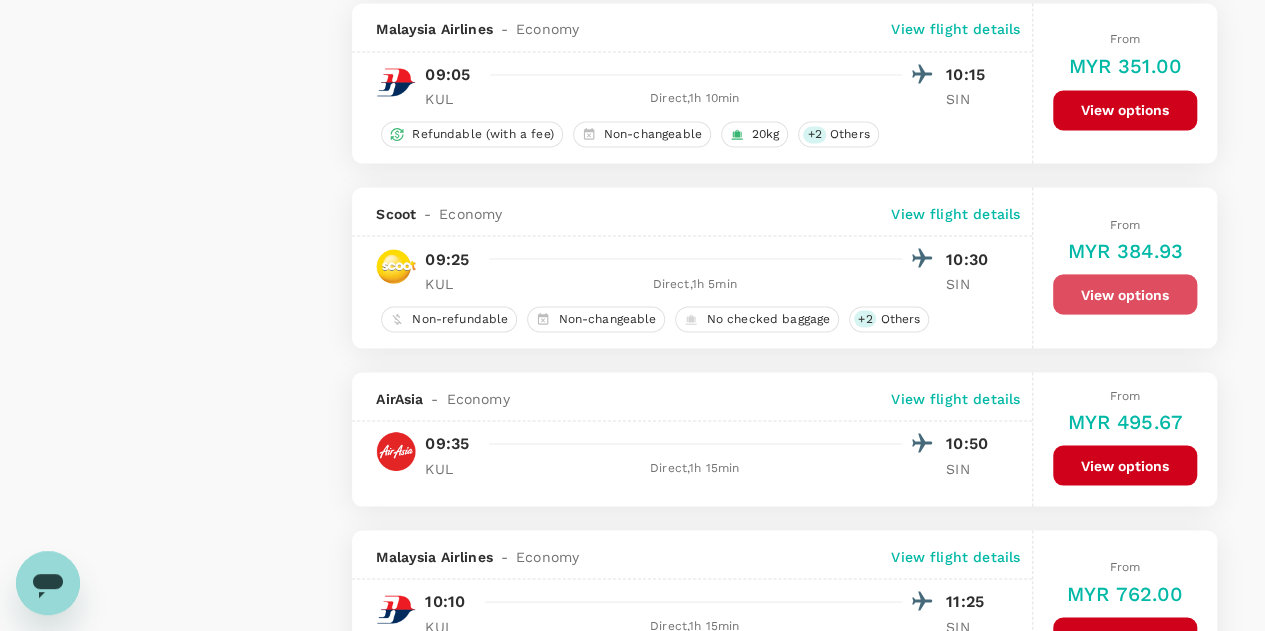 click on "View options" at bounding box center (1125, 294) 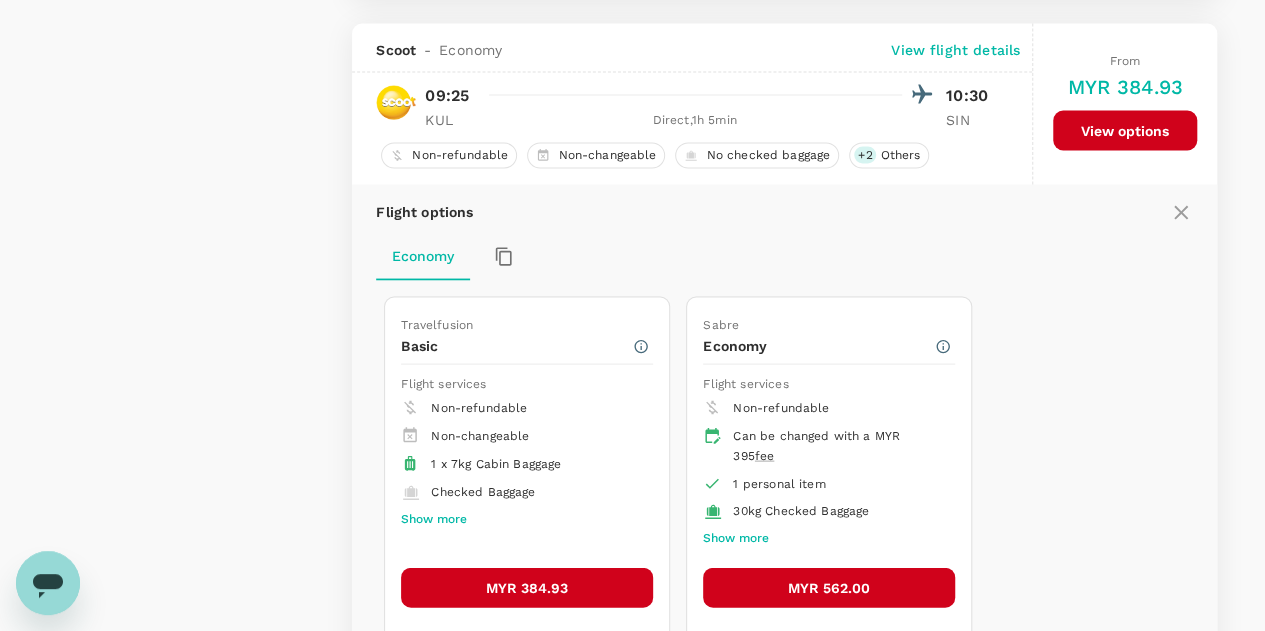scroll, scrollTop: 1880, scrollLeft: 0, axis: vertical 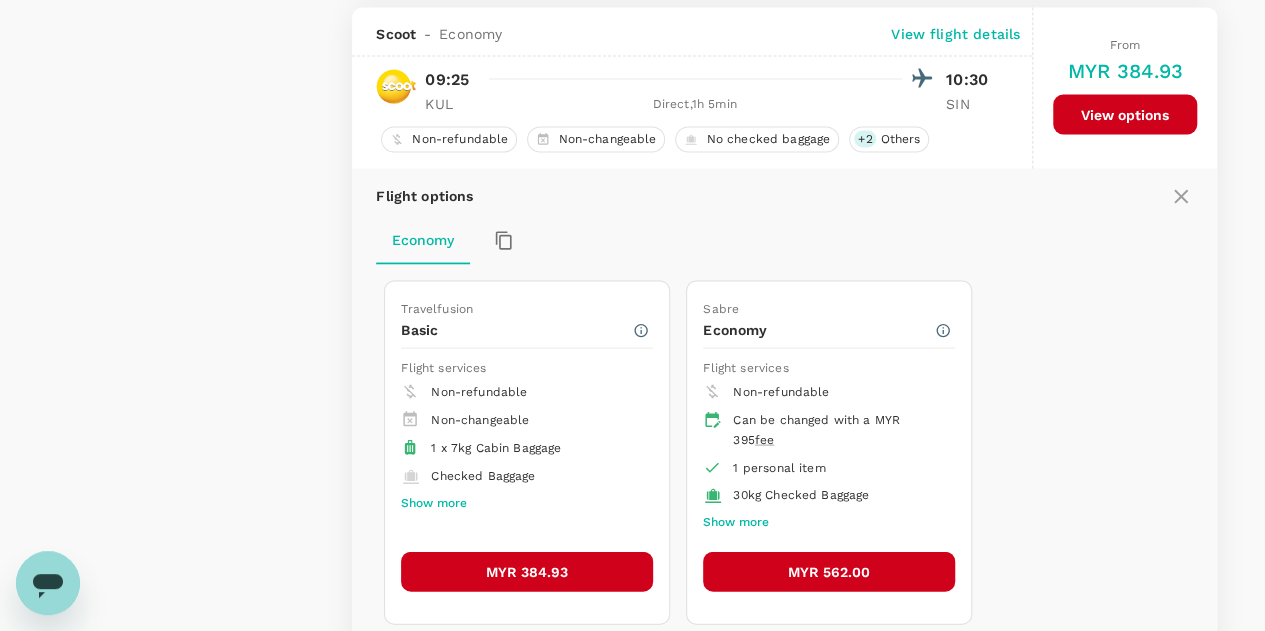 click on "MYR 384.93" at bounding box center (527, 571) 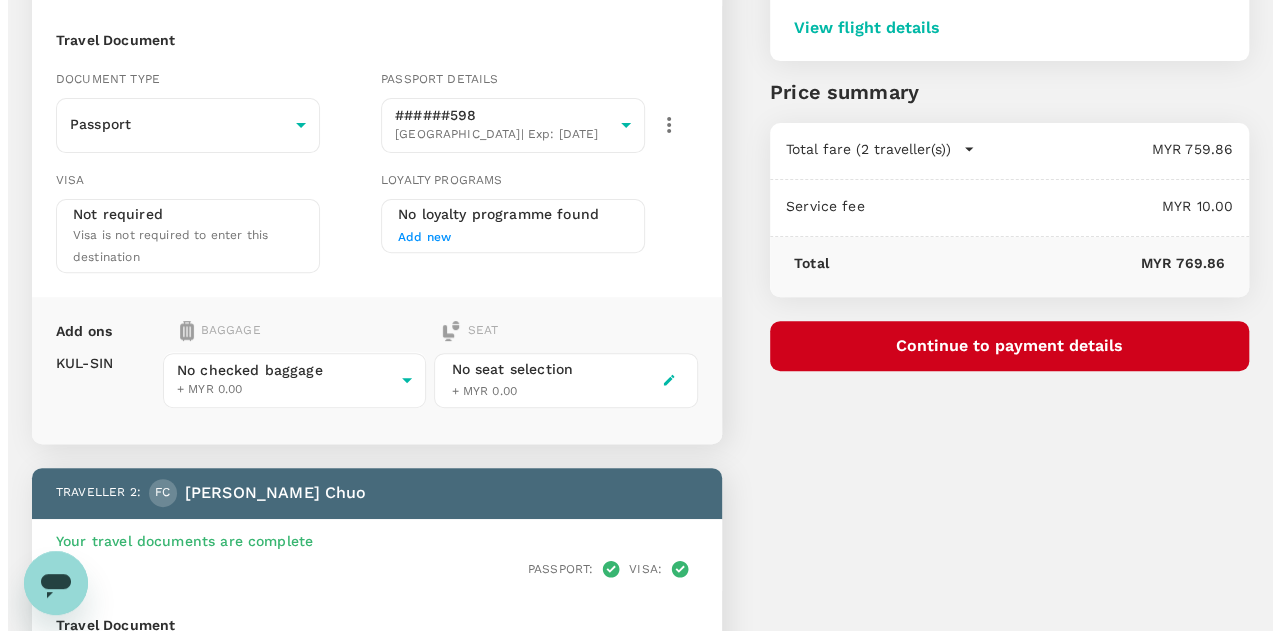 scroll, scrollTop: 200, scrollLeft: 0, axis: vertical 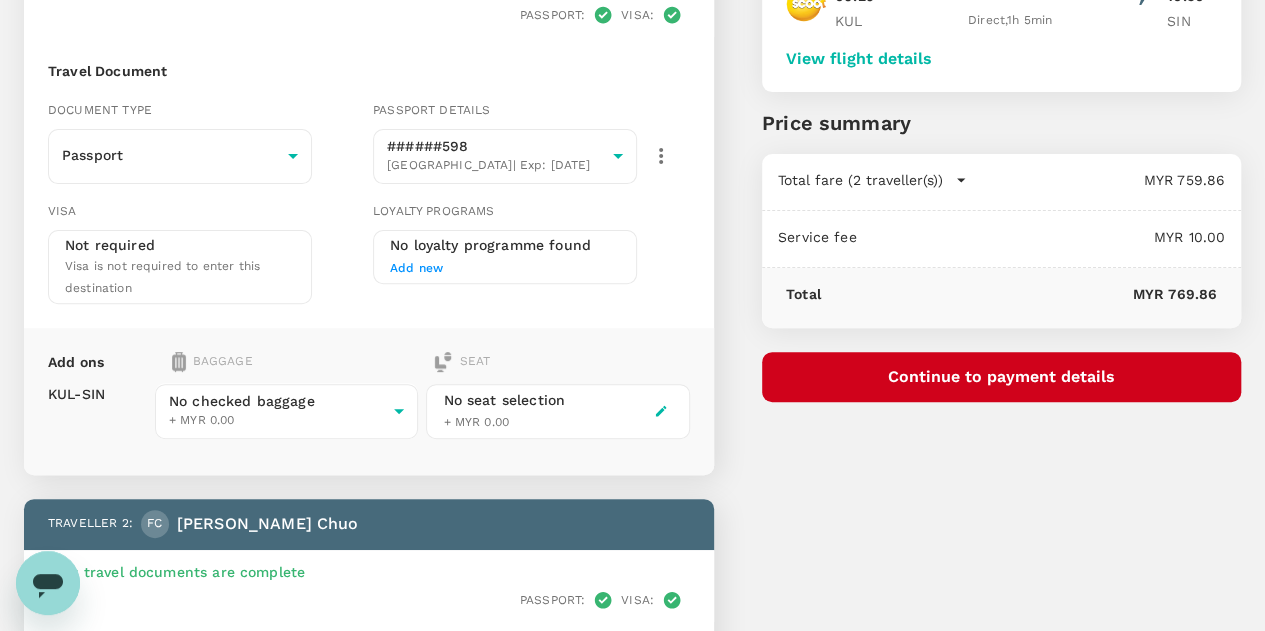 click on "Continue to payment details" at bounding box center [1001, 377] 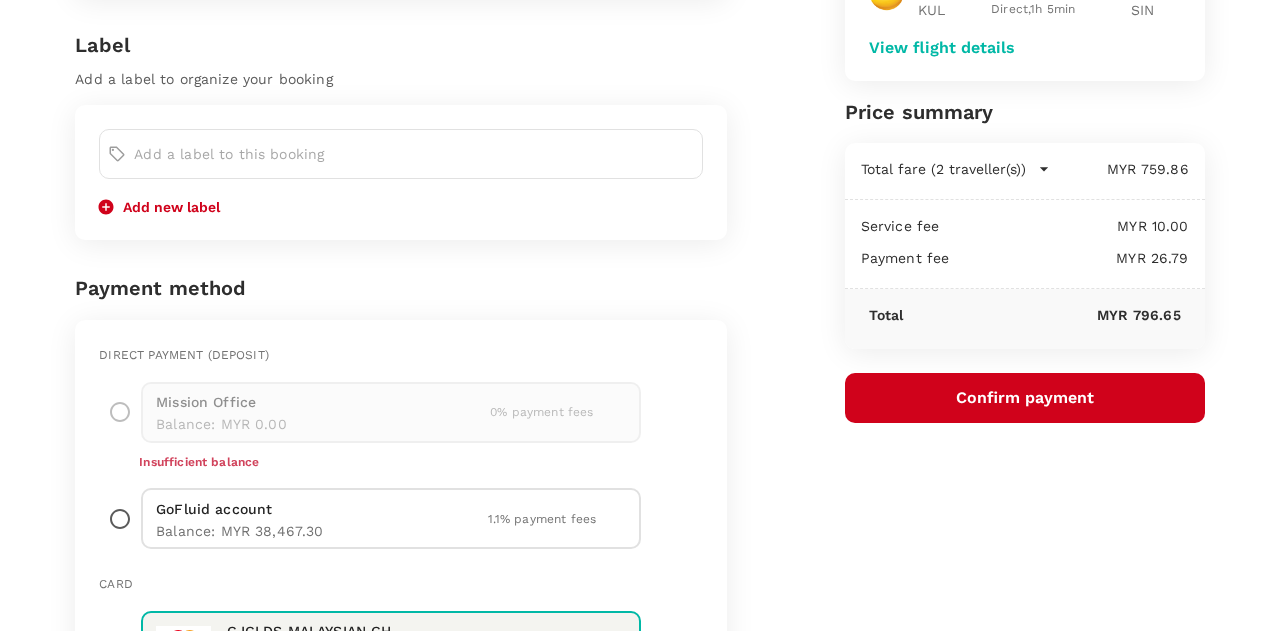 scroll, scrollTop: 300, scrollLeft: 0, axis: vertical 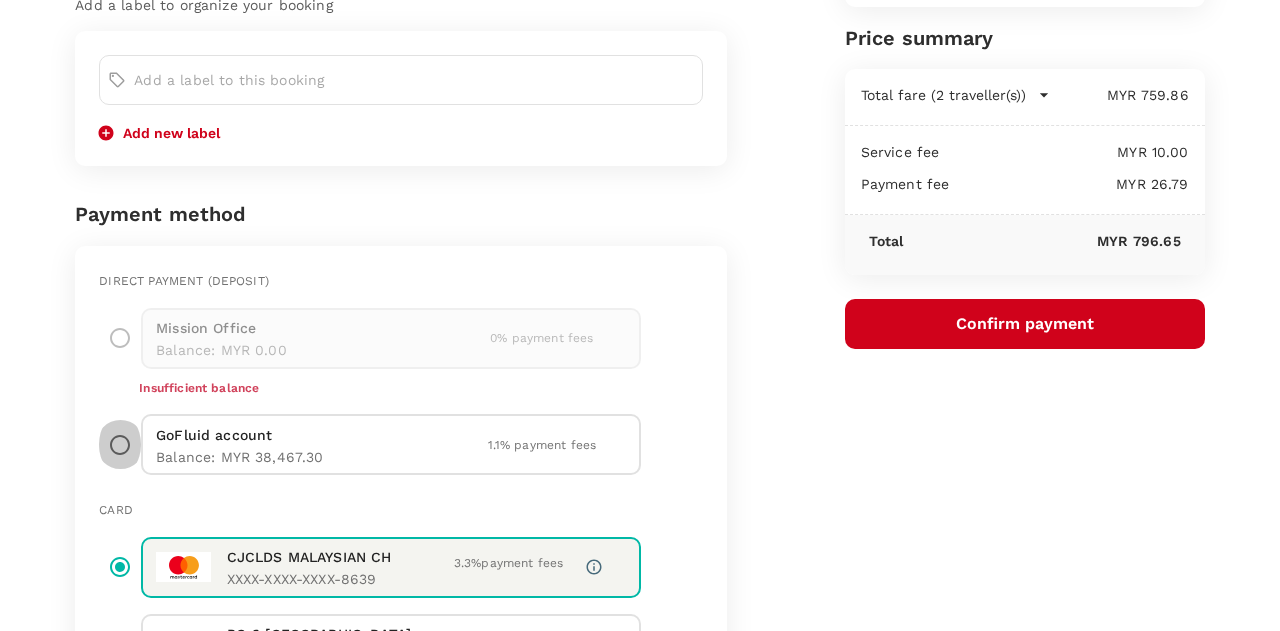 click at bounding box center [120, 444] 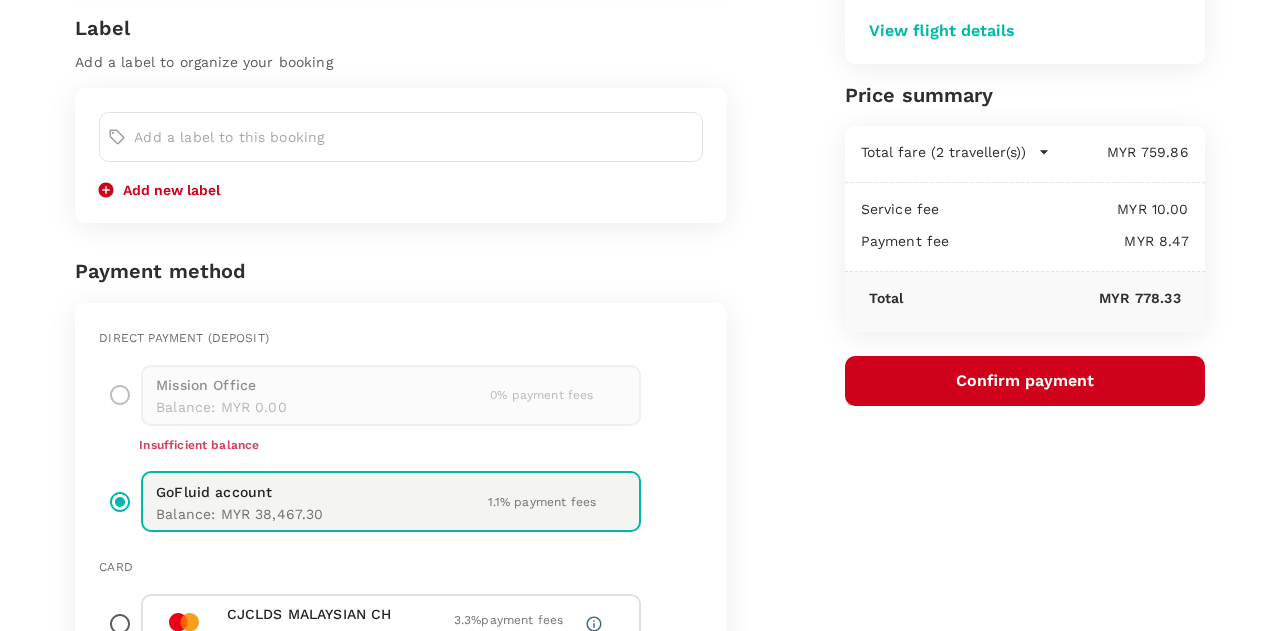 scroll, scrollTop: 300, scrollLeft: 0, axis: vertical 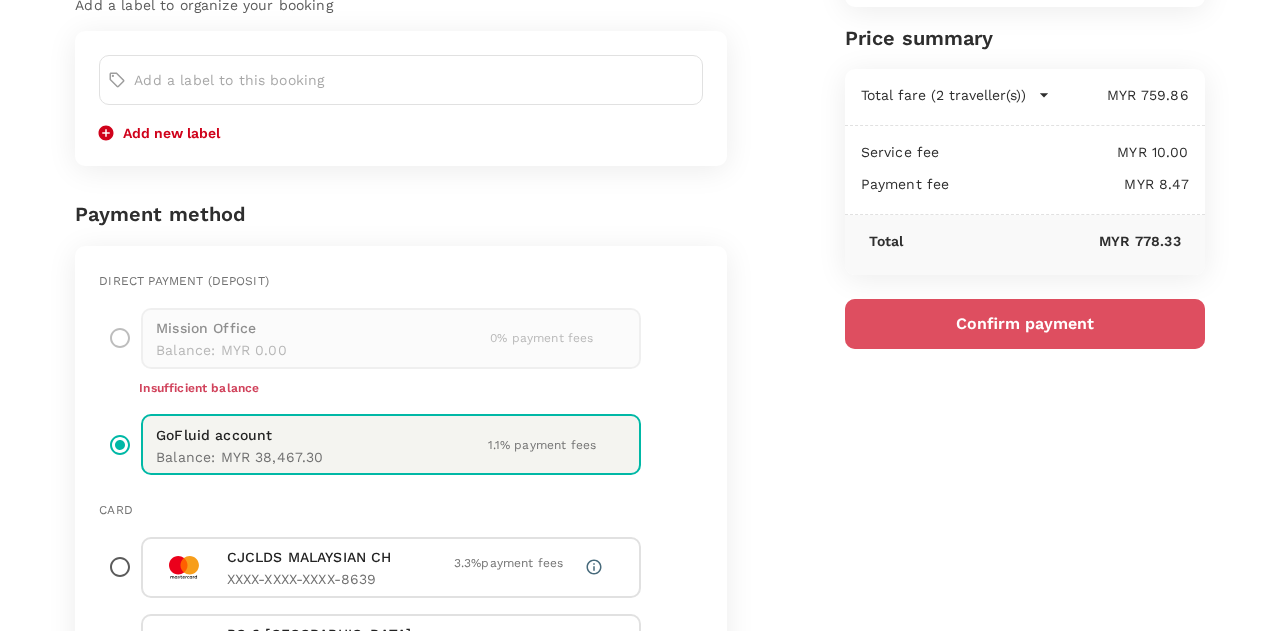 click on "Confirm payment" at bounding box center (1025, 324) 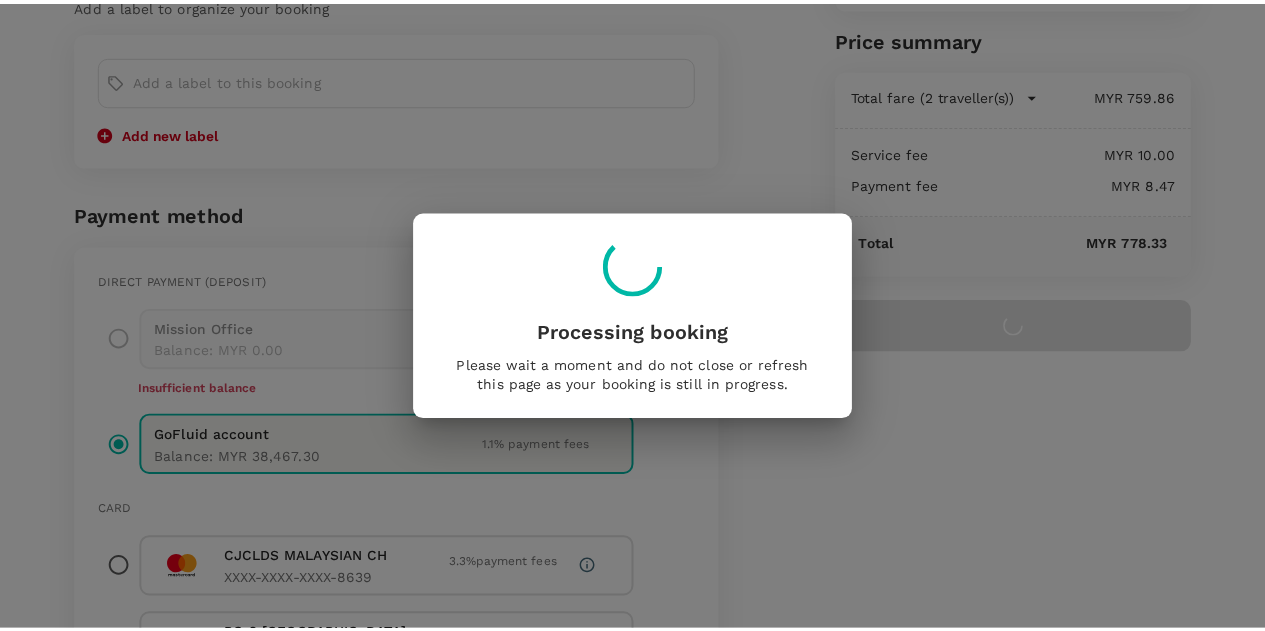 scroll, scrollTop: 0, scrollLeft: 0, axis: both 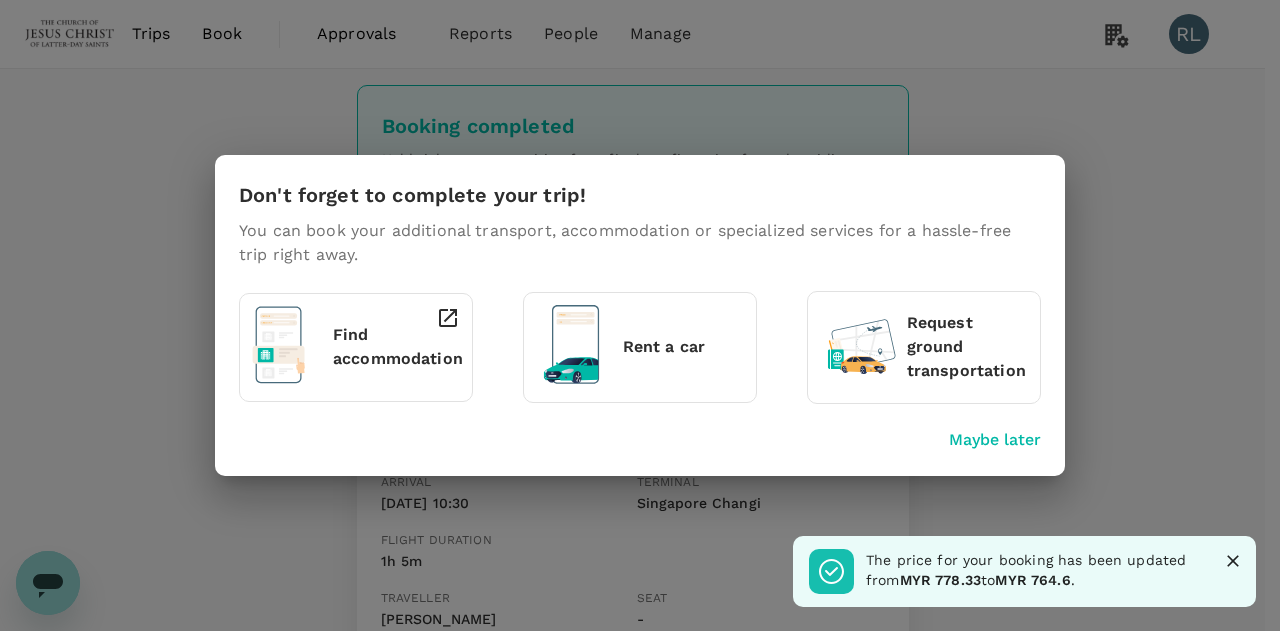 click 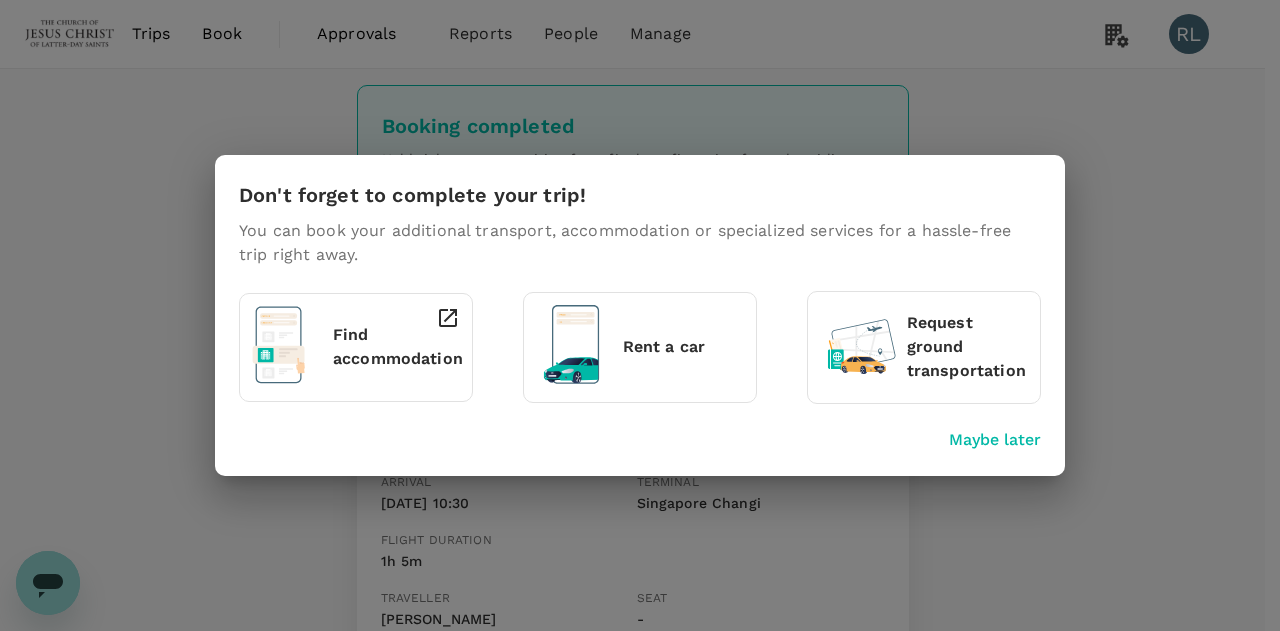 click on "Maybe later" at bounding box center (995, 440) 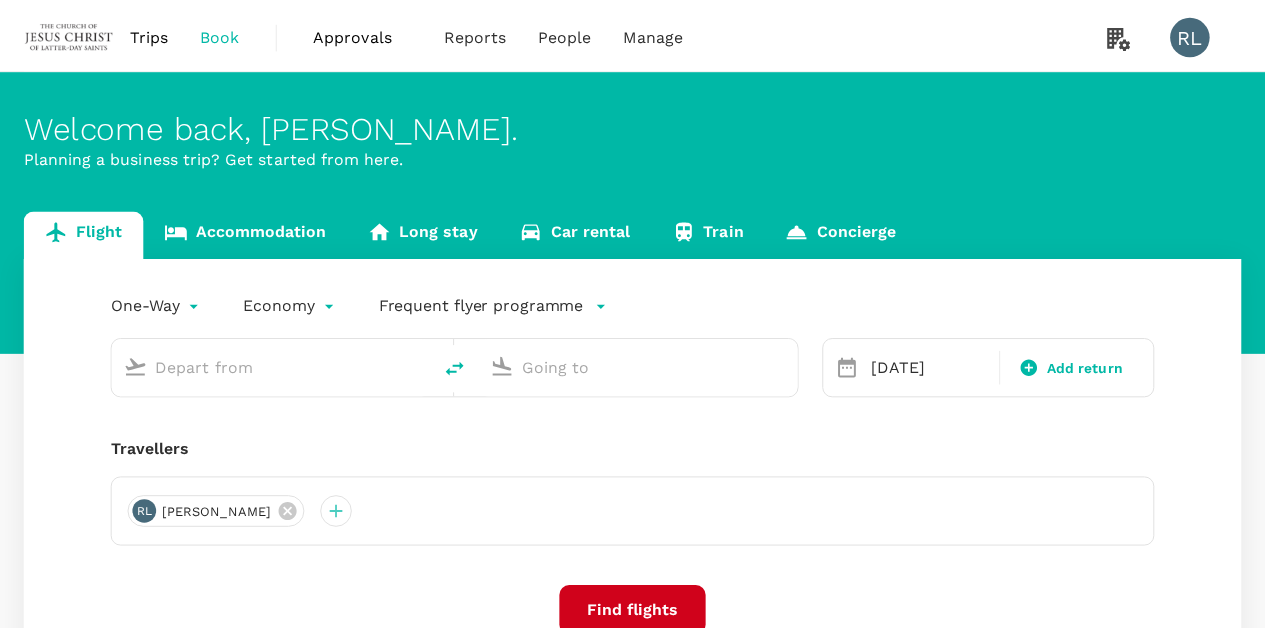 scroll, scrollTop: 0, scrollLeft: 0, axis: both 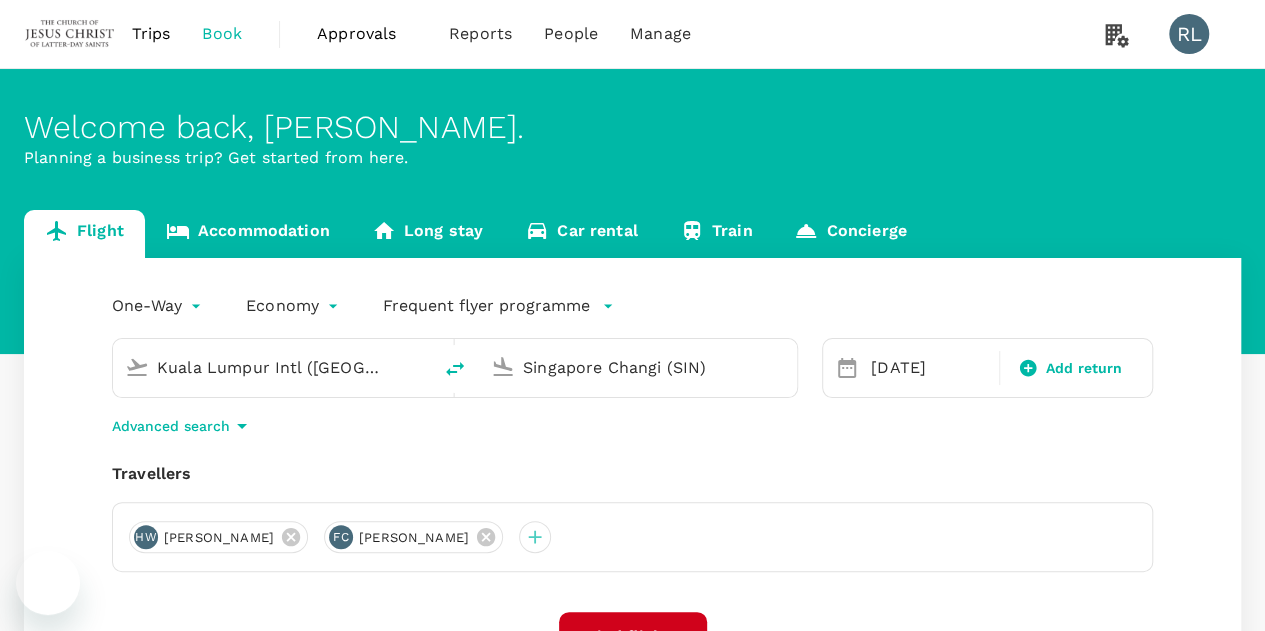 type on "Kuala Lumpur Intl ([GEOGRAPHIC_DATA])" 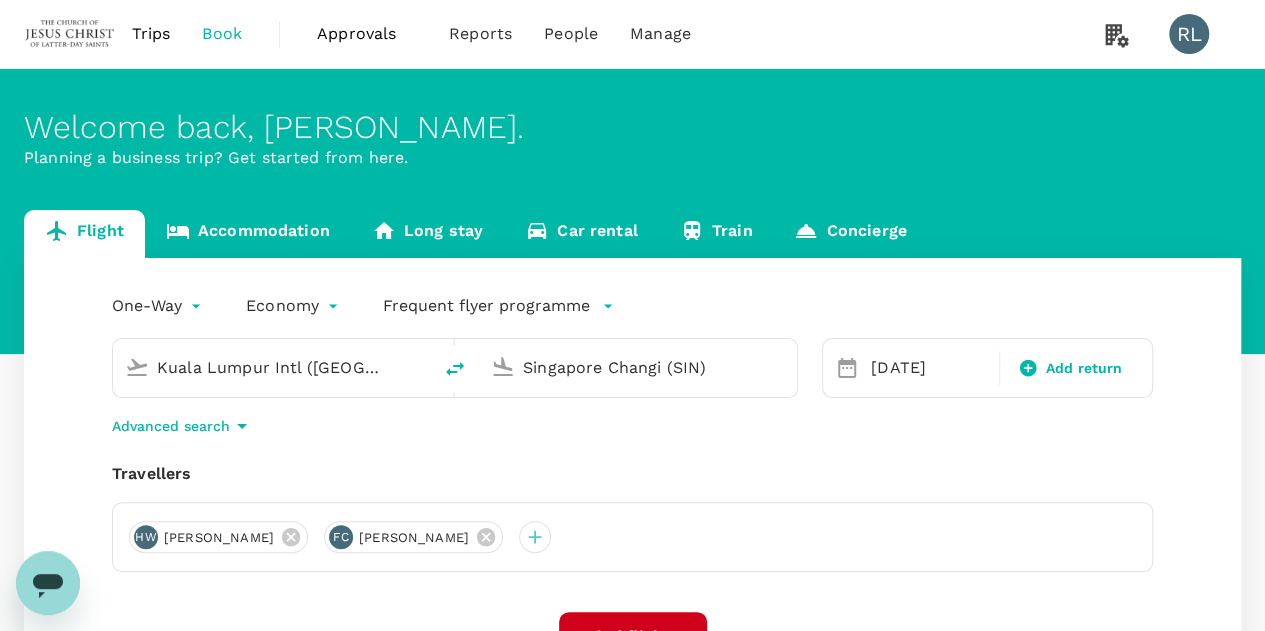 scroll, scrollTop: 0, scrollLeft: 0, axis: both 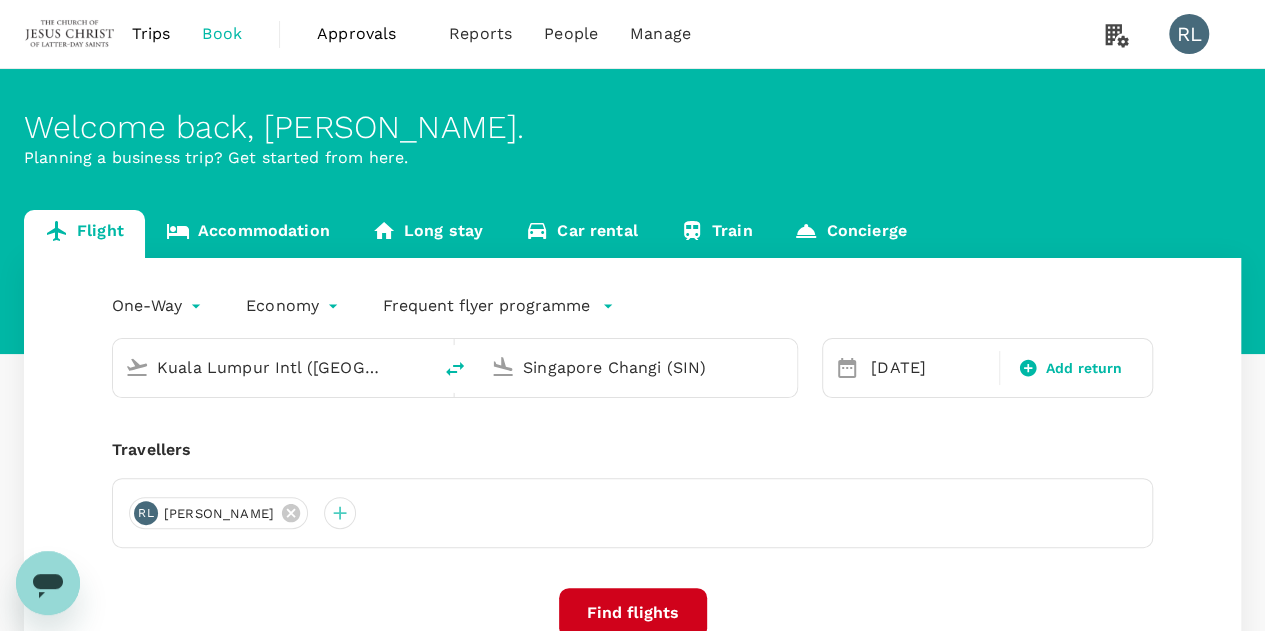 type 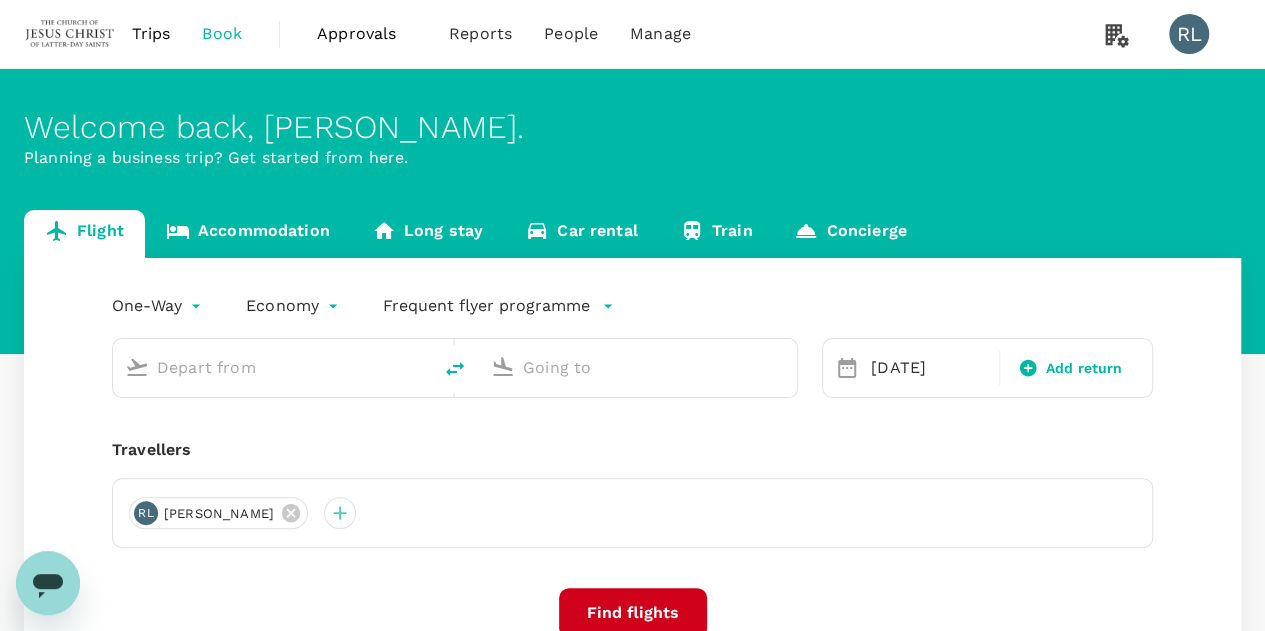type on "Kuala Lumpur Intl ([GEOGRAPHIC_DATA])" 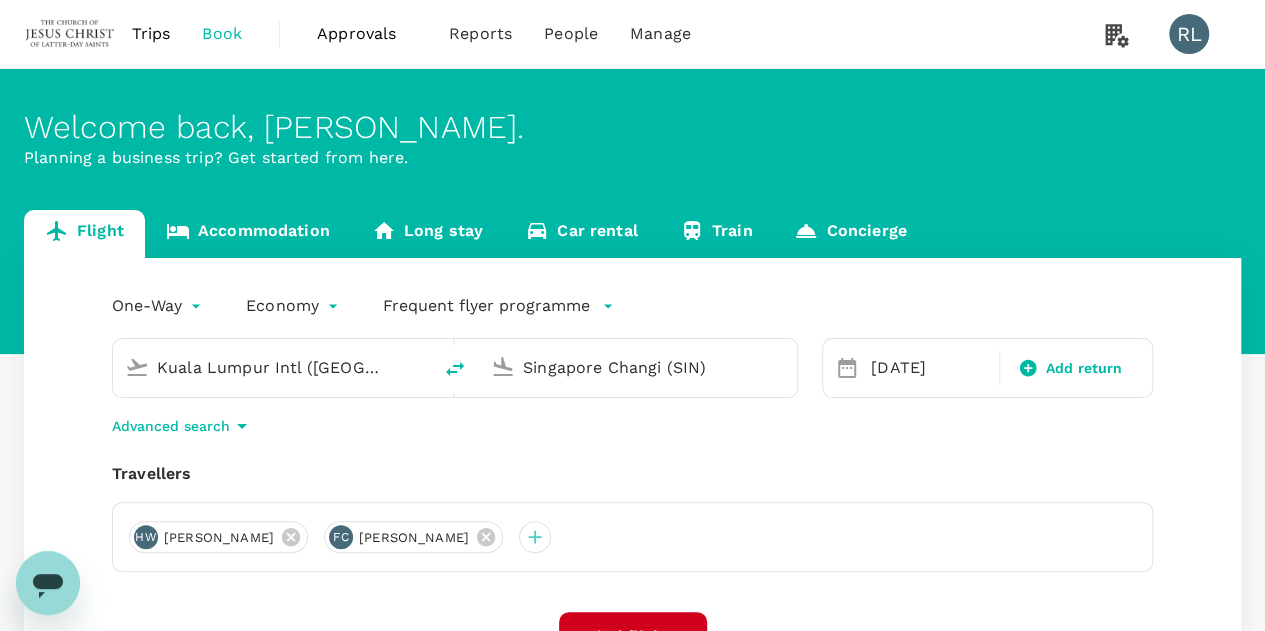 click 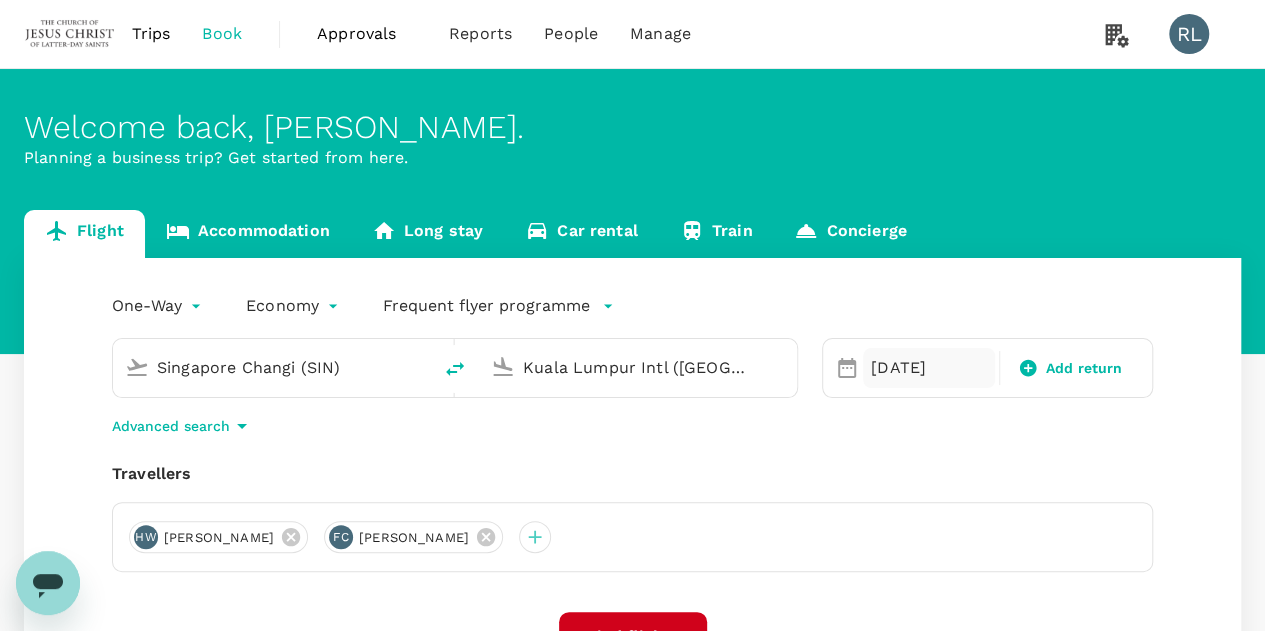 click on "[DATE]" at bounding box center [929, 368] 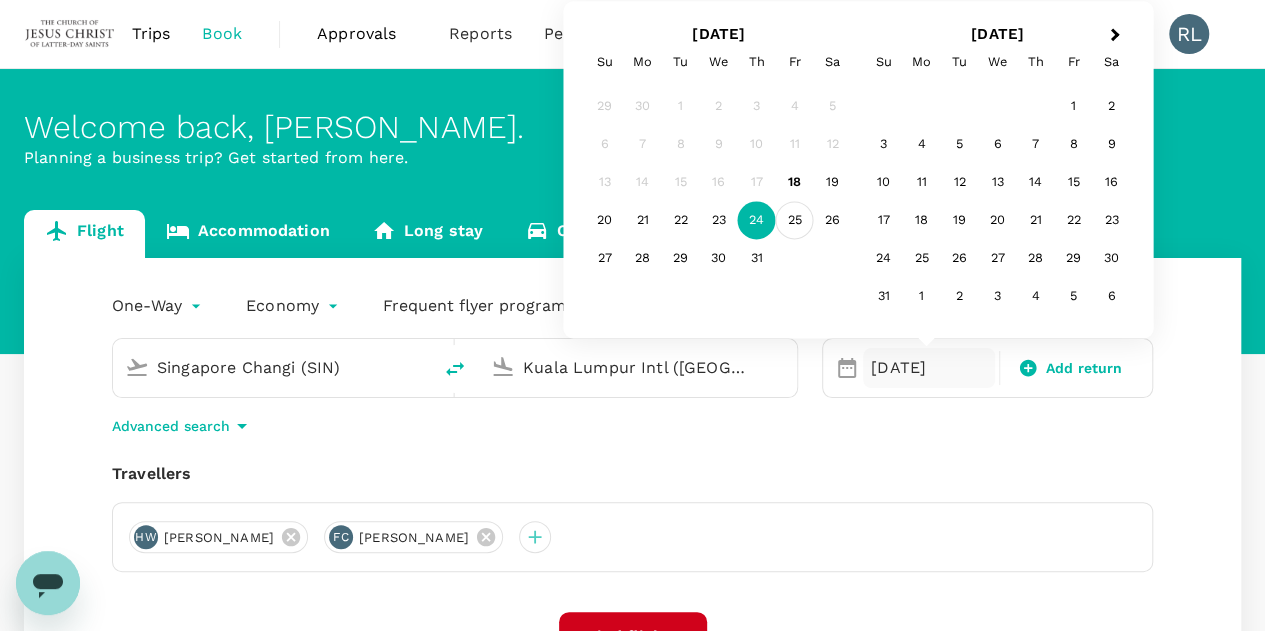 click on "25" at bounding box center [795, 221] 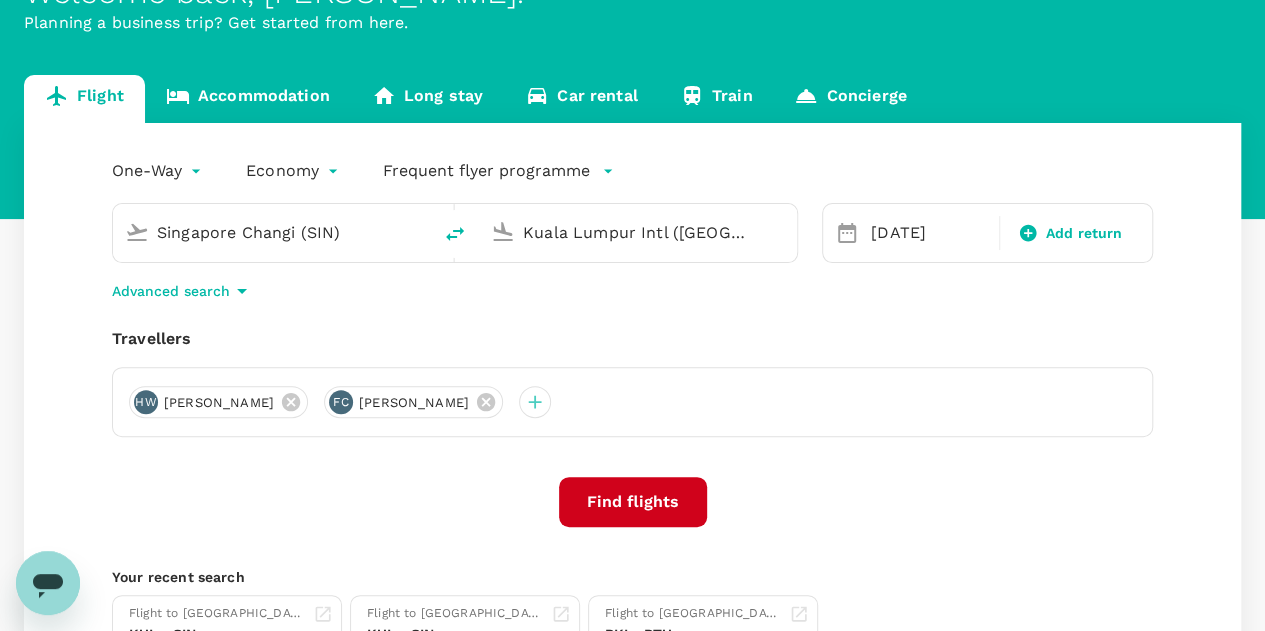 scroll, scrollTop: 200, scrollLeft: 0, axis: vertical 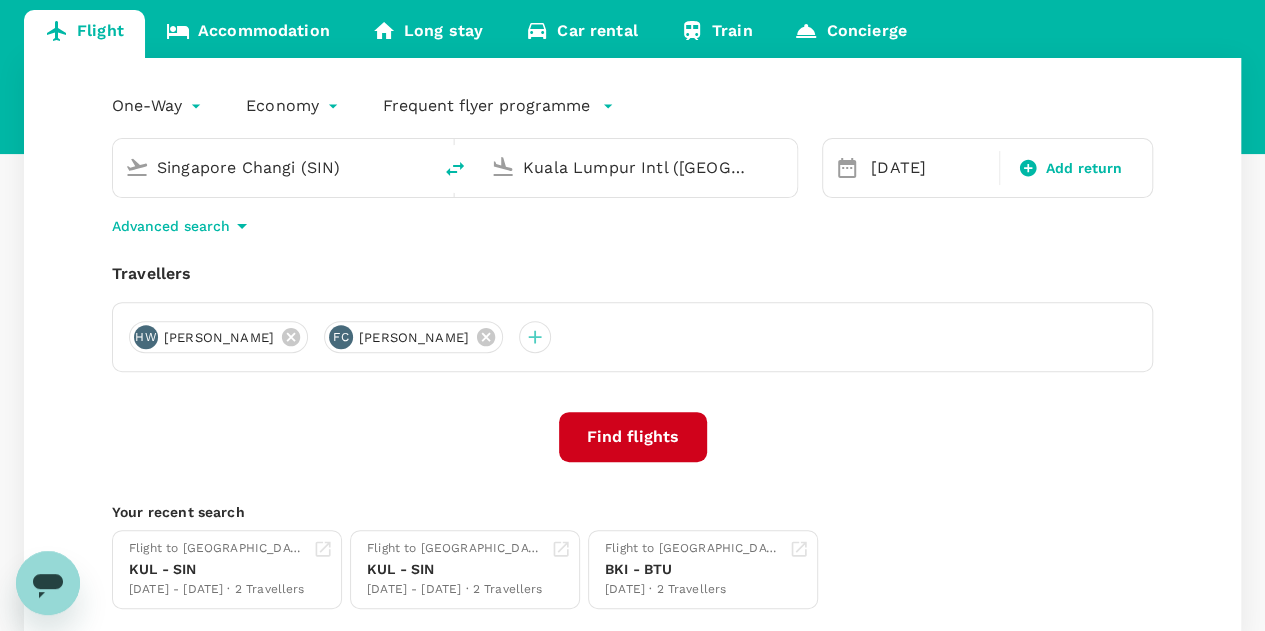 click on "Find flights" at bounding box center (633, 437) 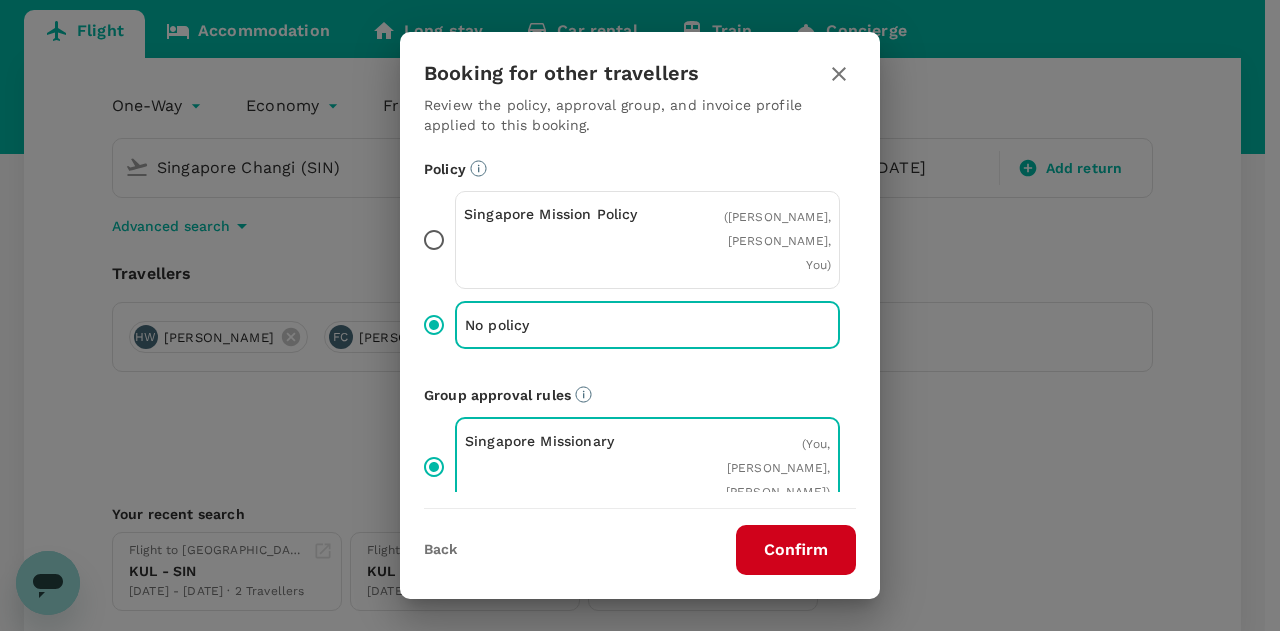 click on "Confirm" at bounding box center [796, 550] 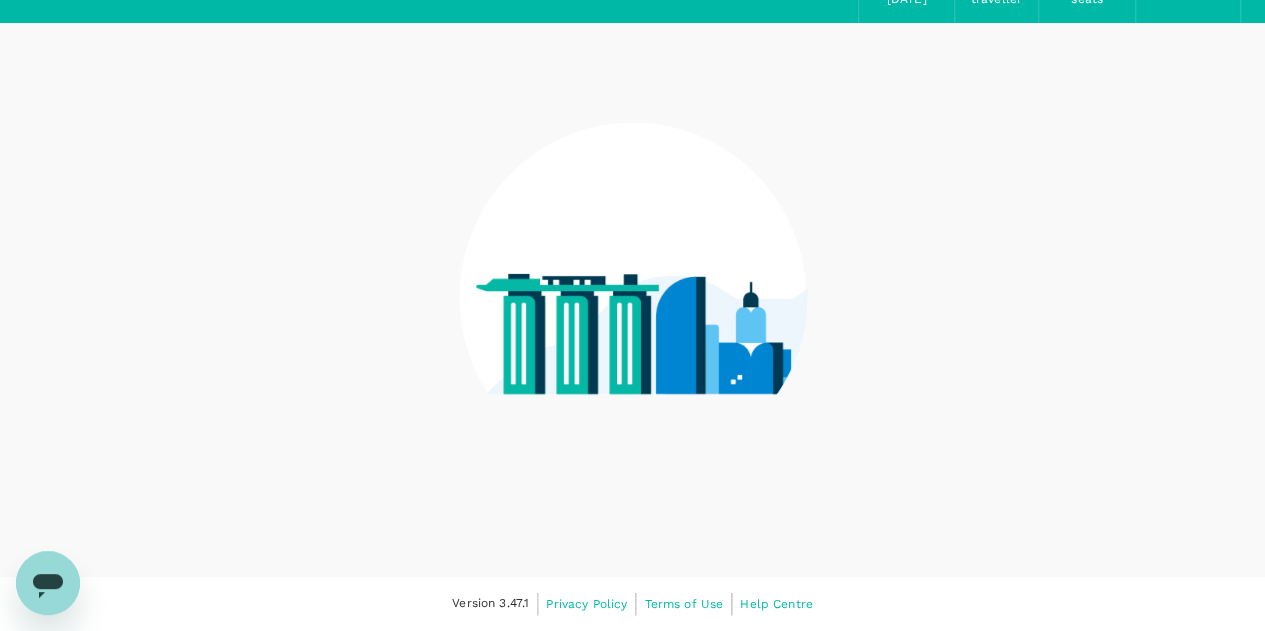 scroll, scrollTop: 0, scrollLeft: 0, axis: both 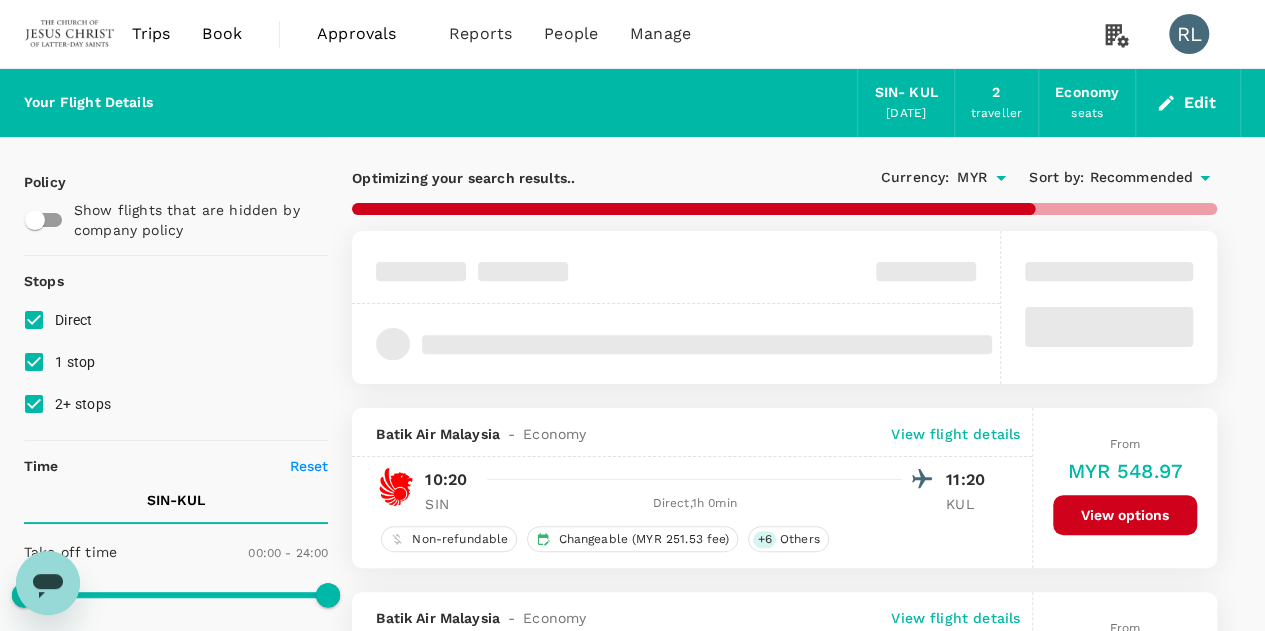 click on "Recommended" at bounding box center [1141, 178] 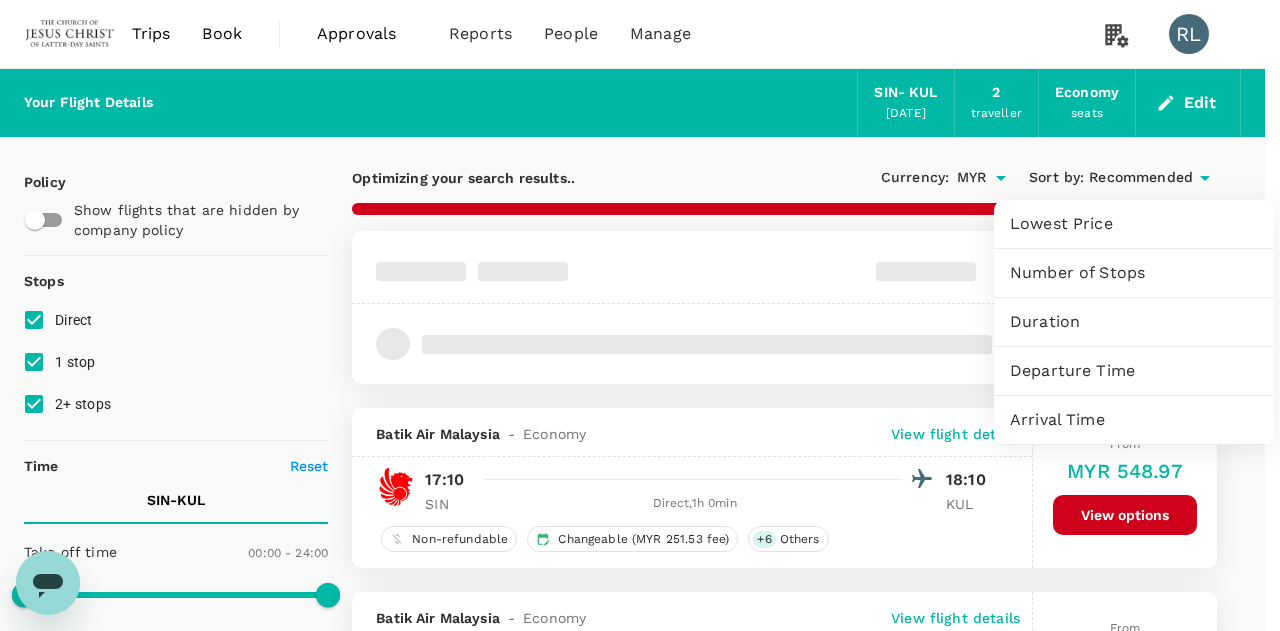 click on "Departure Time" at bounding box center [1134, 371] 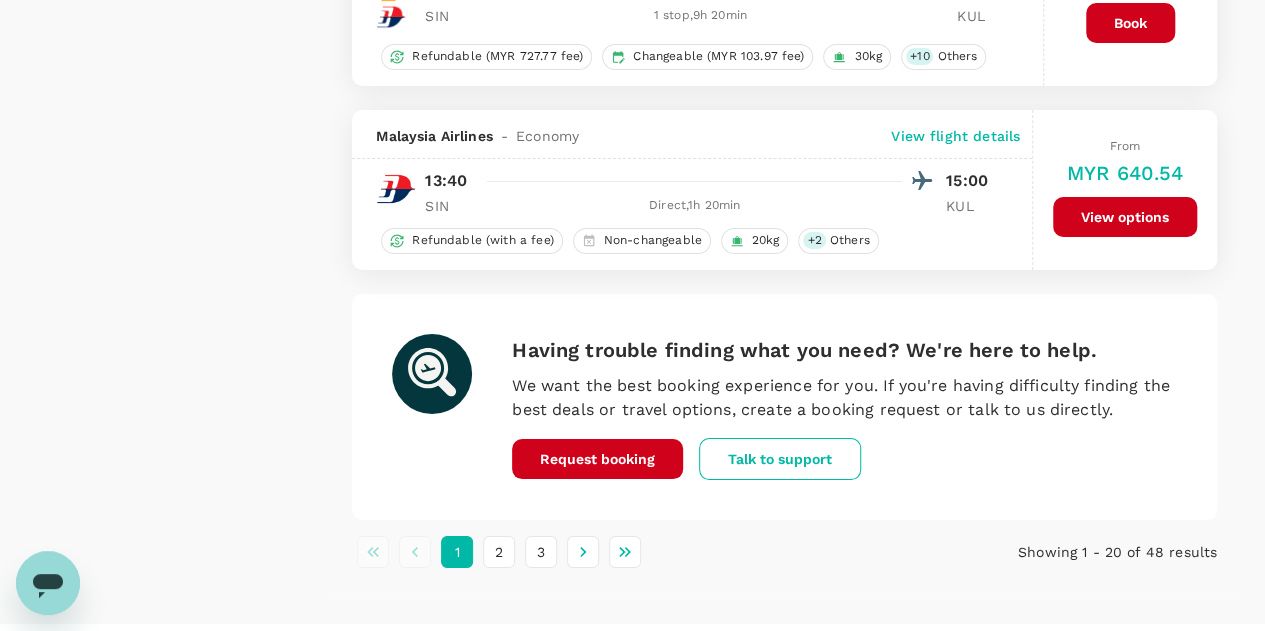 scroll, scrollTop: 3690, scrollLeft: 0, axis: vertical 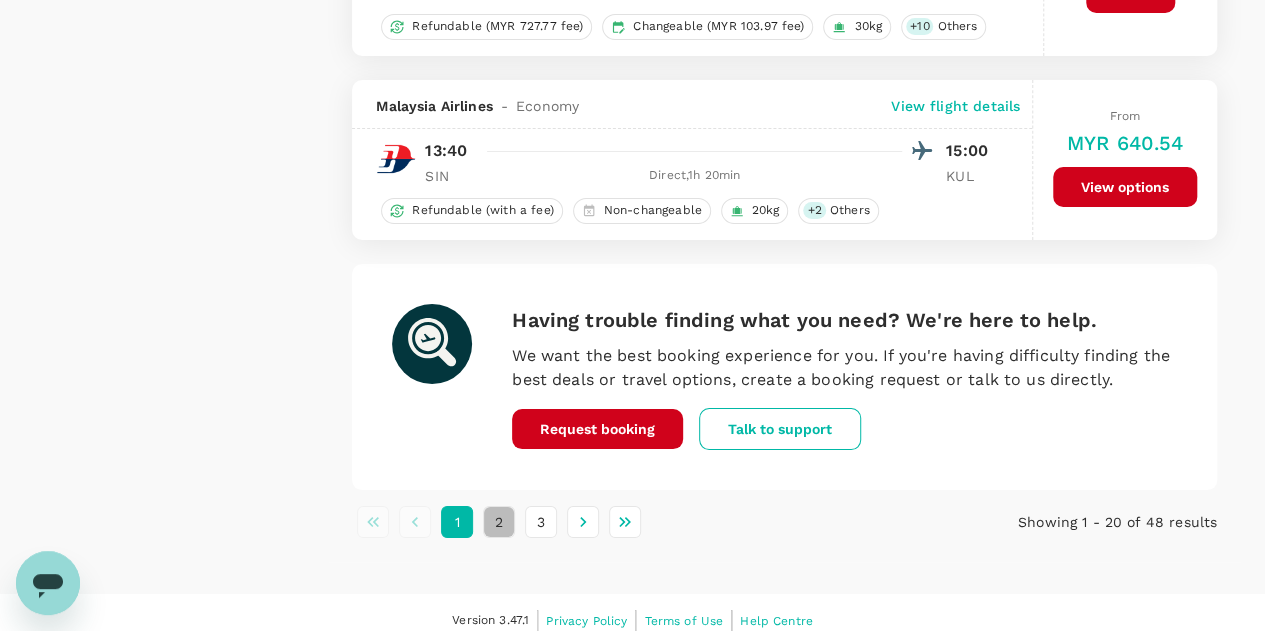 click on "2" at bounding box center (499, 522) 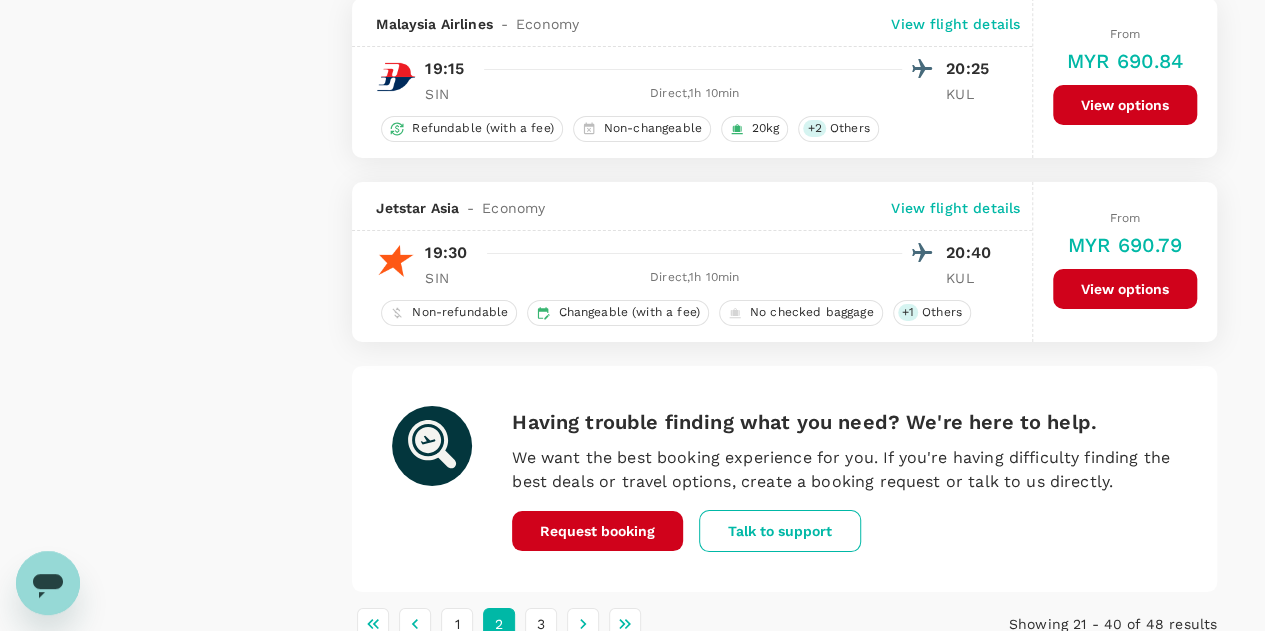 scroll, scrollTop: 3600, scrollLeft: 0, axis: vertical 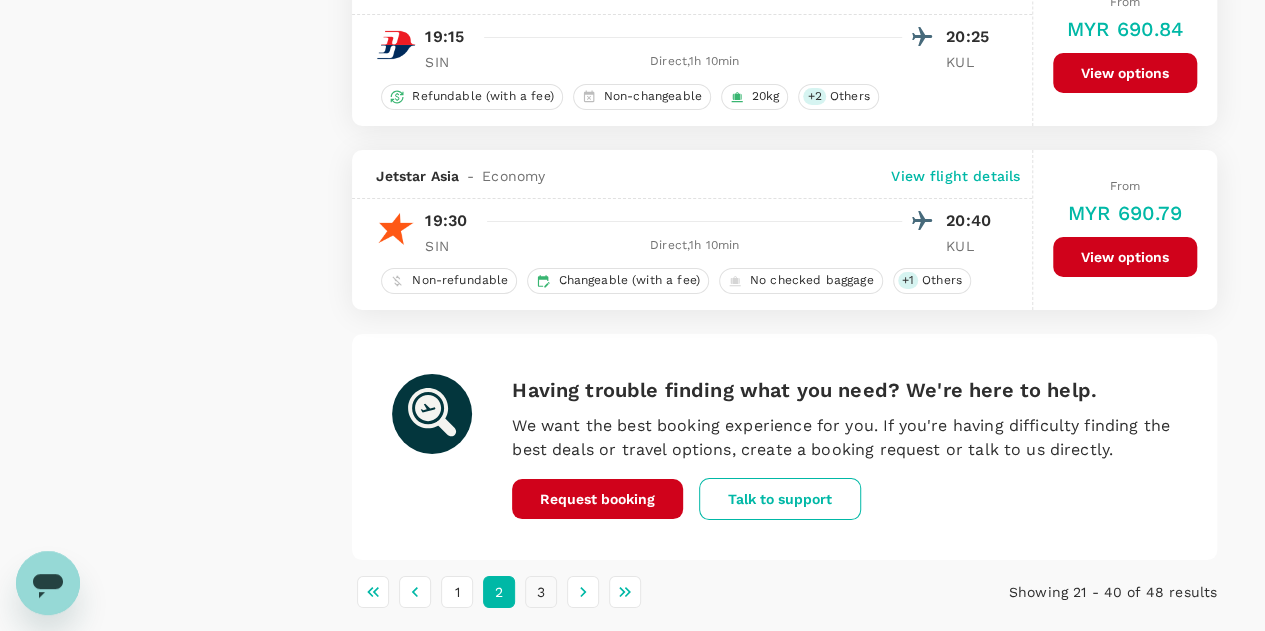 click on "3" at bounding box center [541, 592] 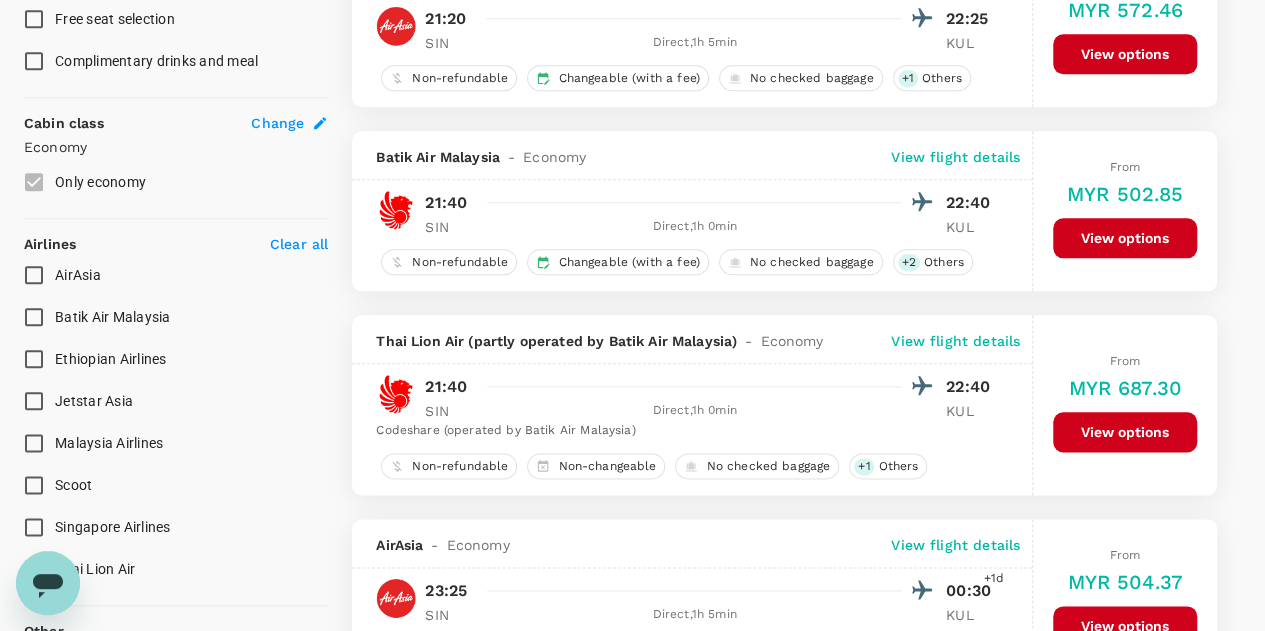scroll, scrollTop: 1448, scrollLeft: 0, axis: vertical 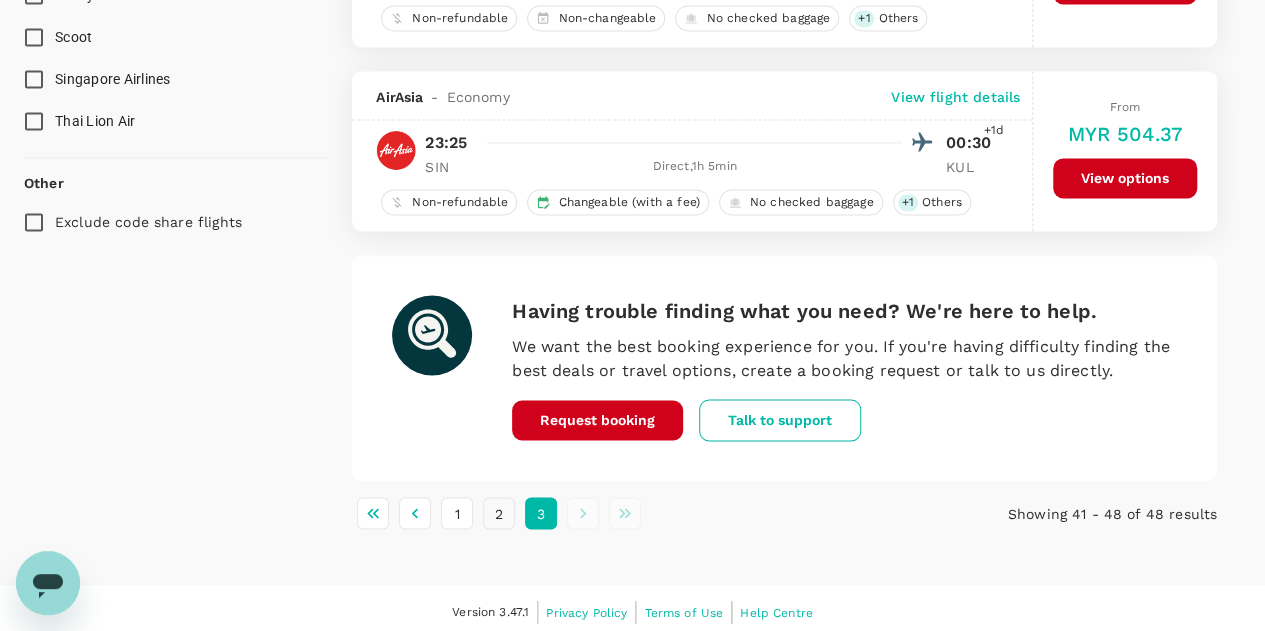 click on "2" at bounding box center [499, 513] 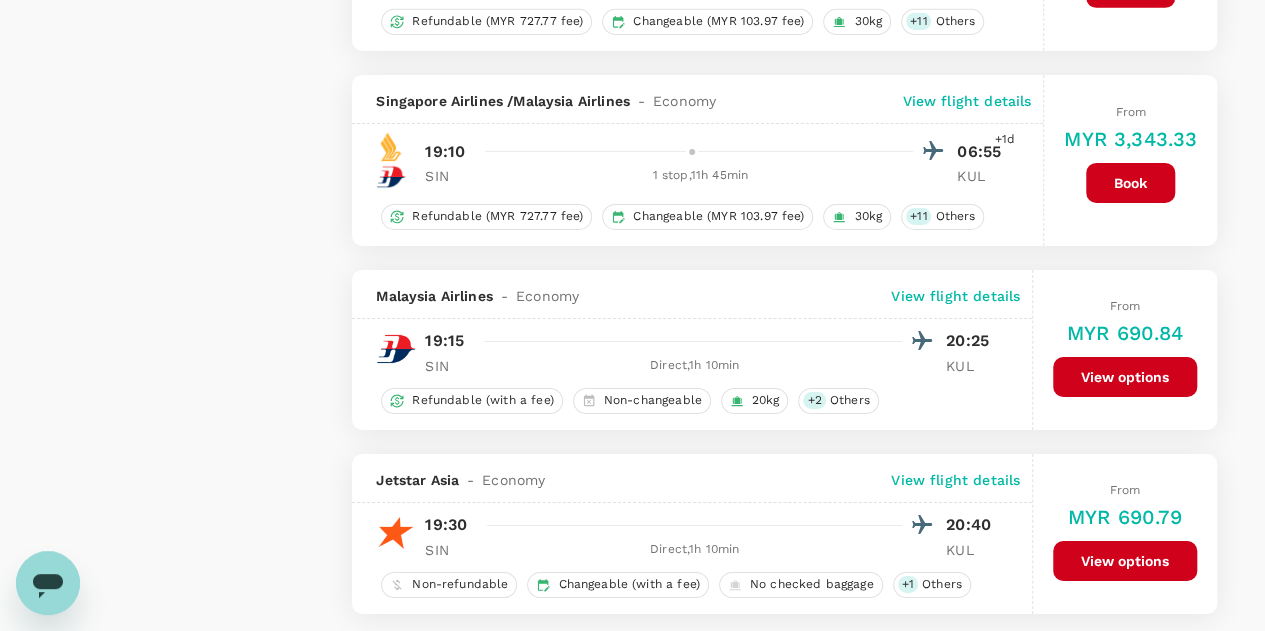 scroll, scrollTop: 3300, scrollLeft: 0, axis: vertical 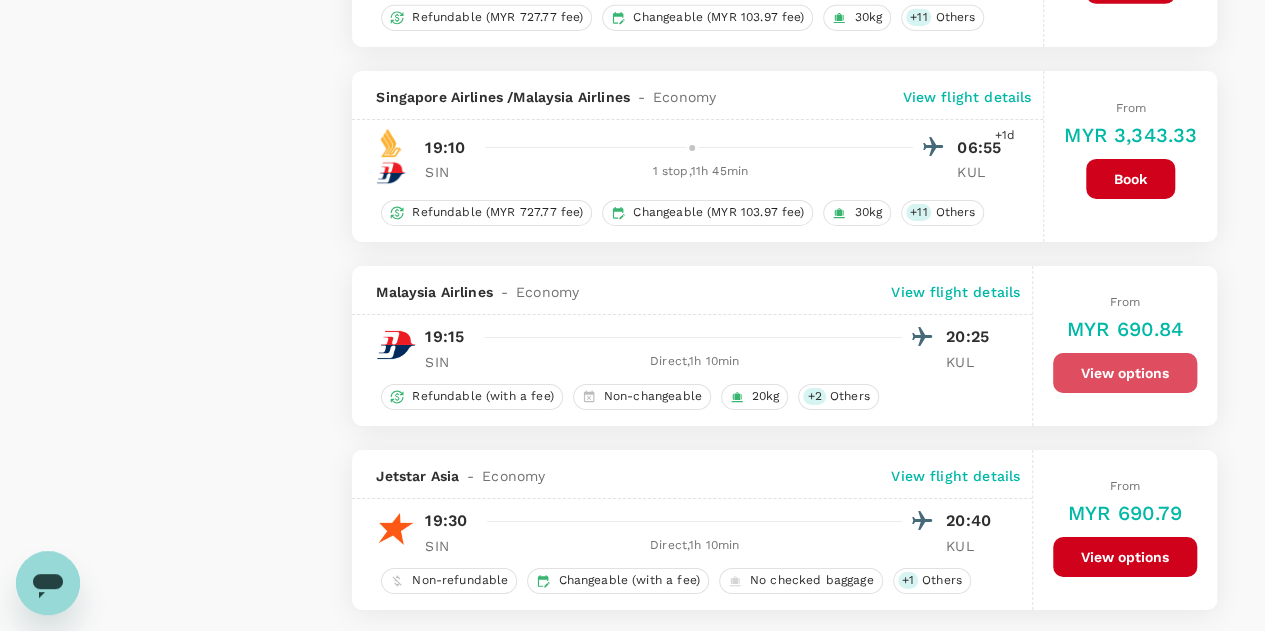 click on "View options" at bounding box center [1125, 373] 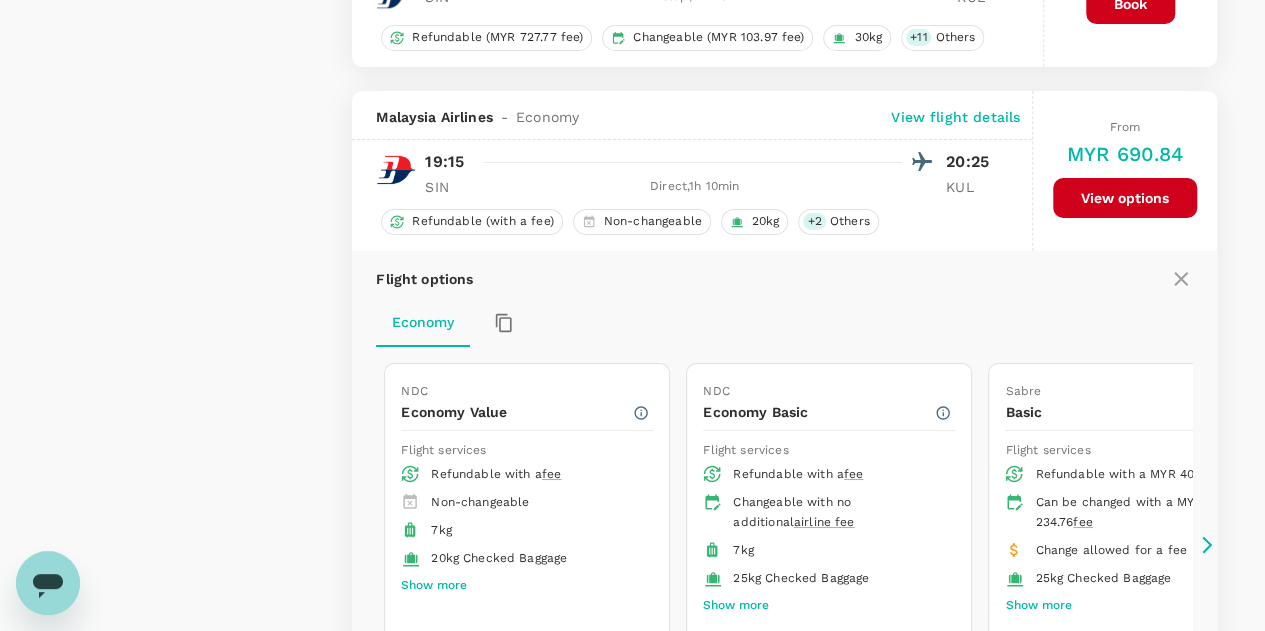 scroll, scrollTop: 3552, scrollLeft: 0, axis: vertical 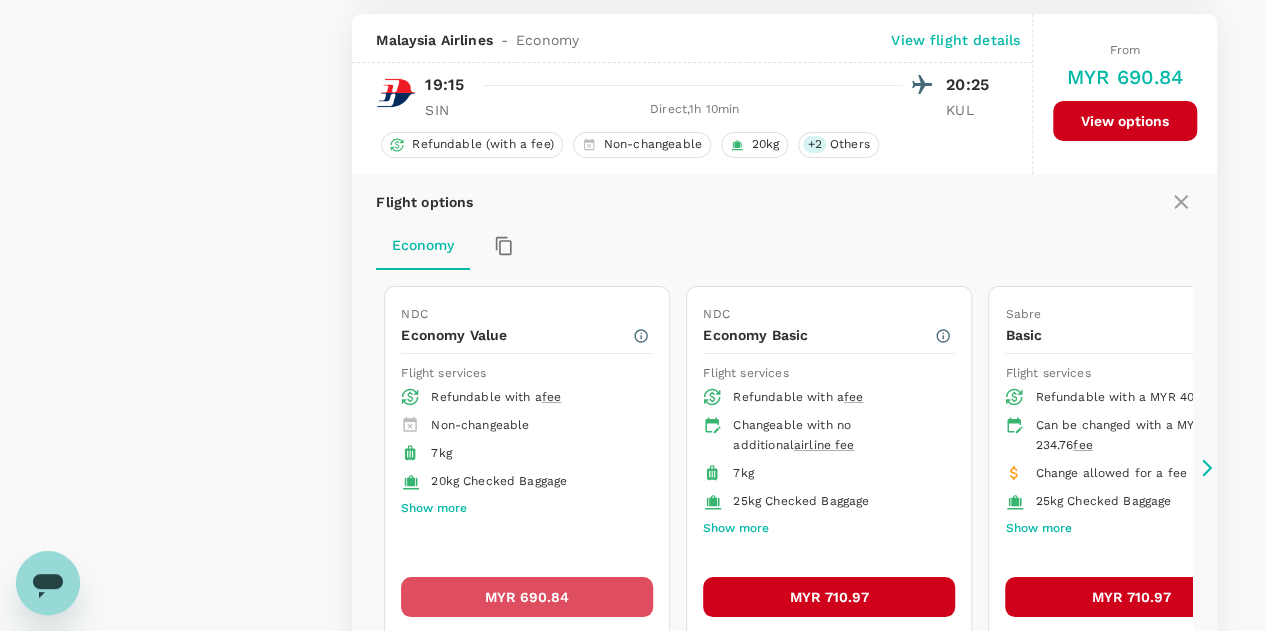 click on "MYR 690.84" at bounding box center [527, 597] 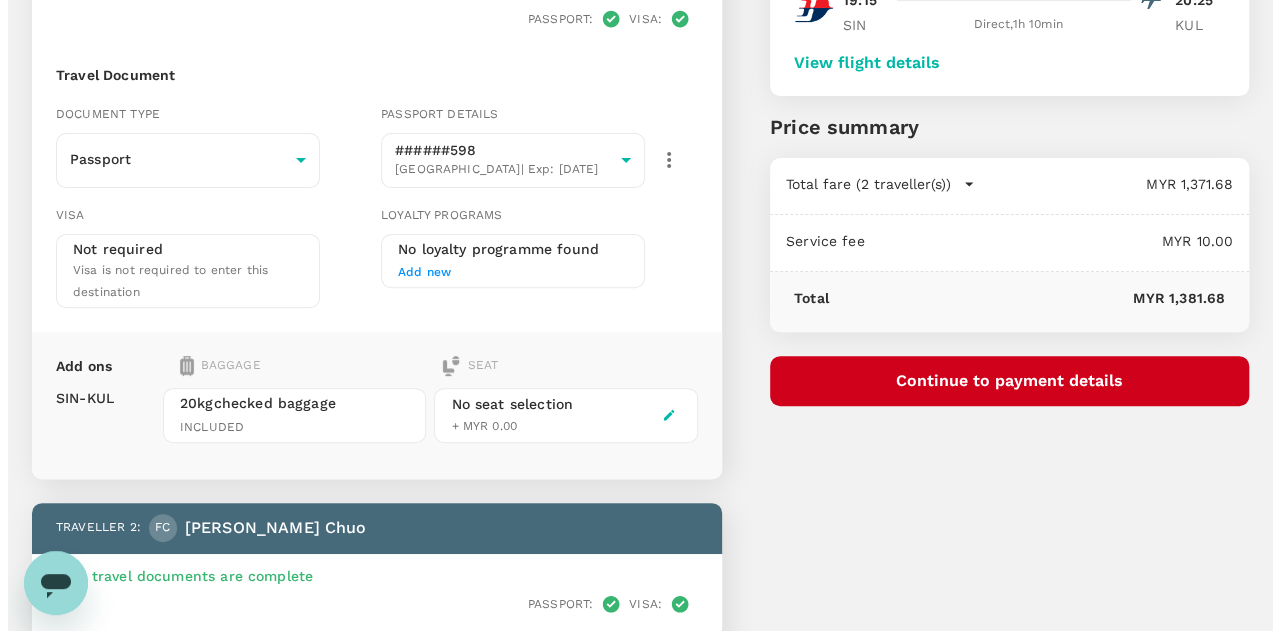 scroll, scrollTop: 200, scrollLeft: 0, axis: vertical 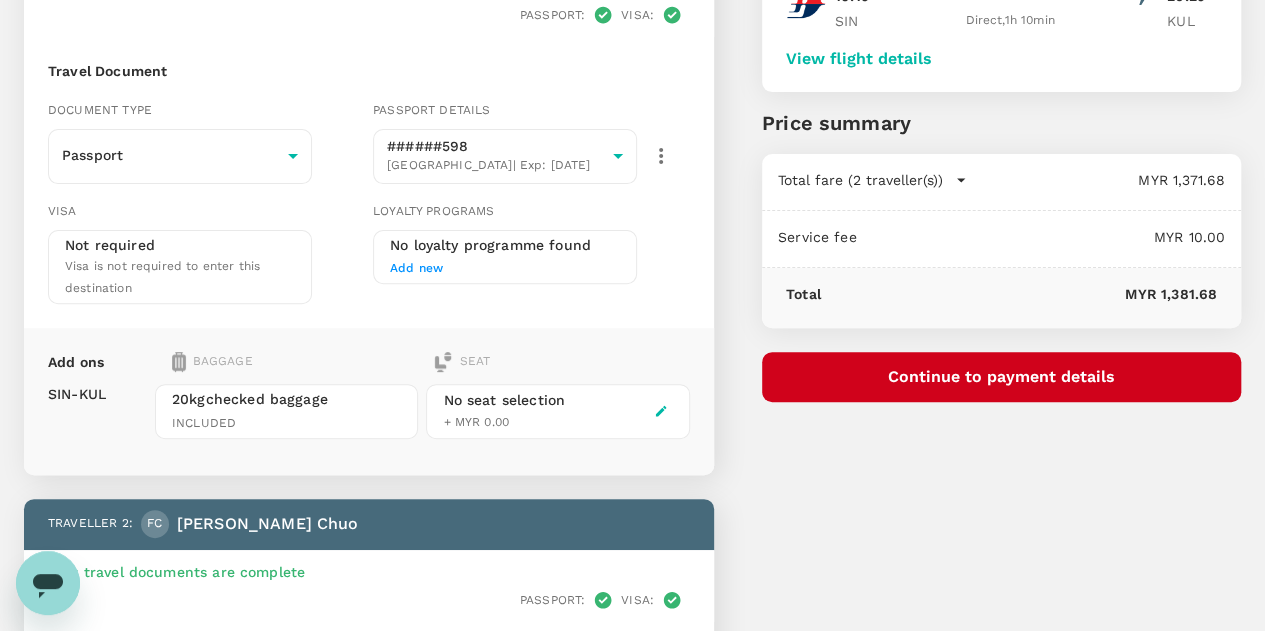 click on "Continue to payment details" at bounding box center [1001, 377] 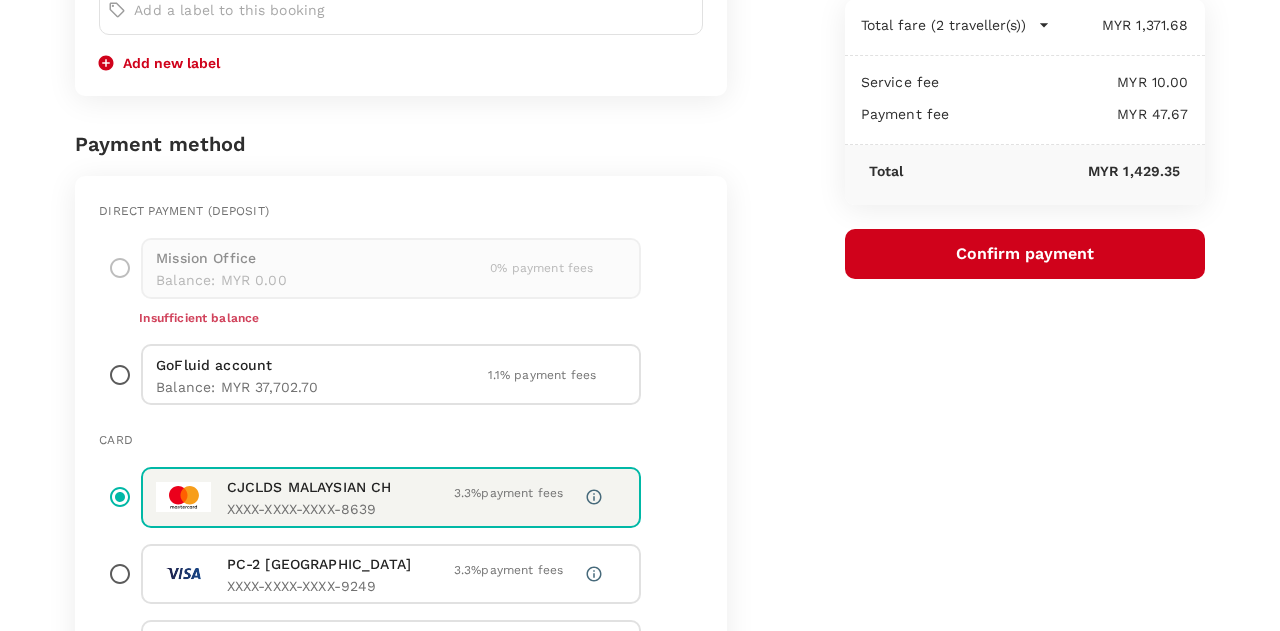 scroll, scrollTop: 400, scrollLeft: 0, axis: vertical 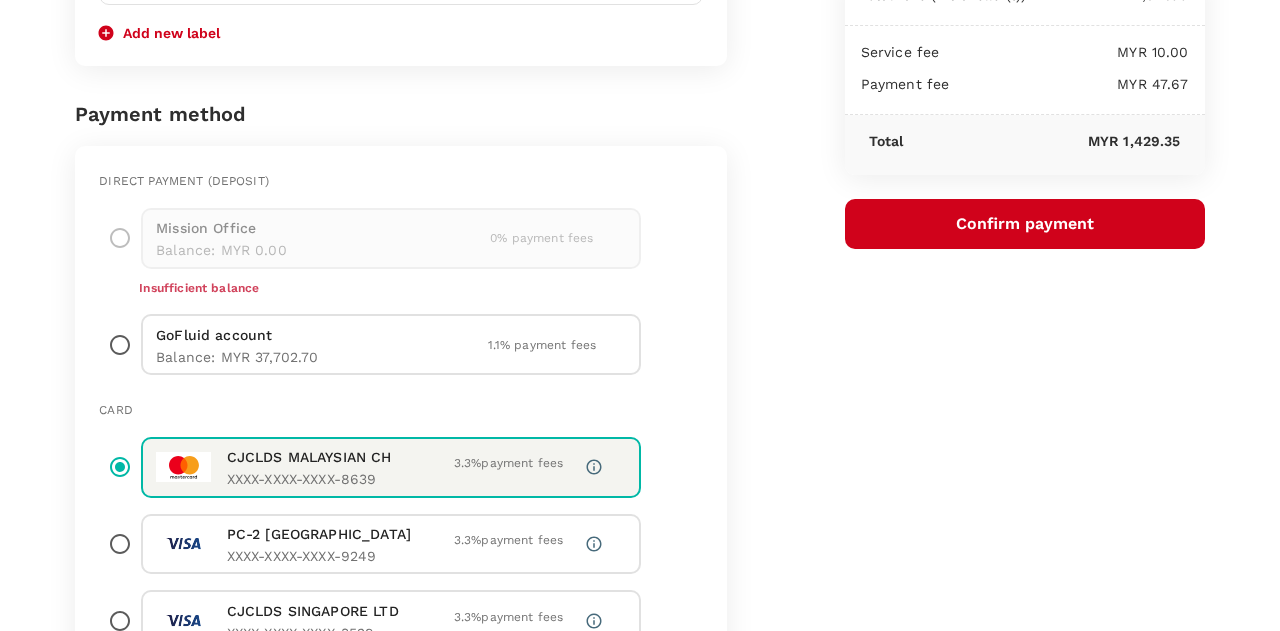 click at bounding box center (120, 344) 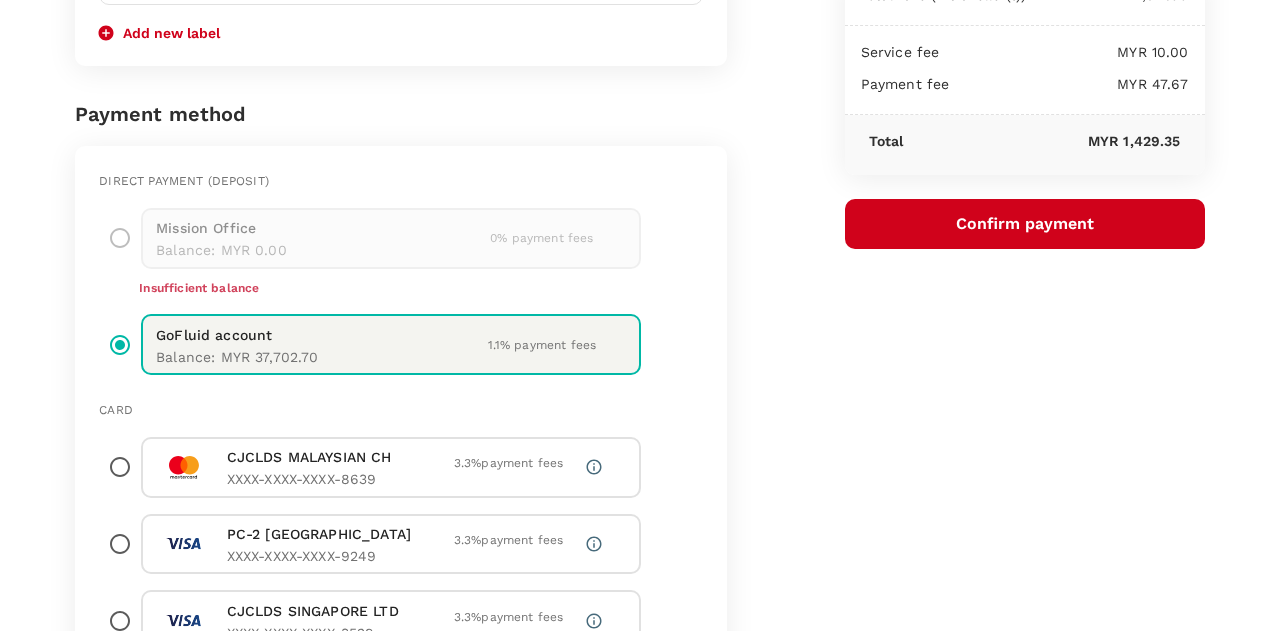 radio on "false" 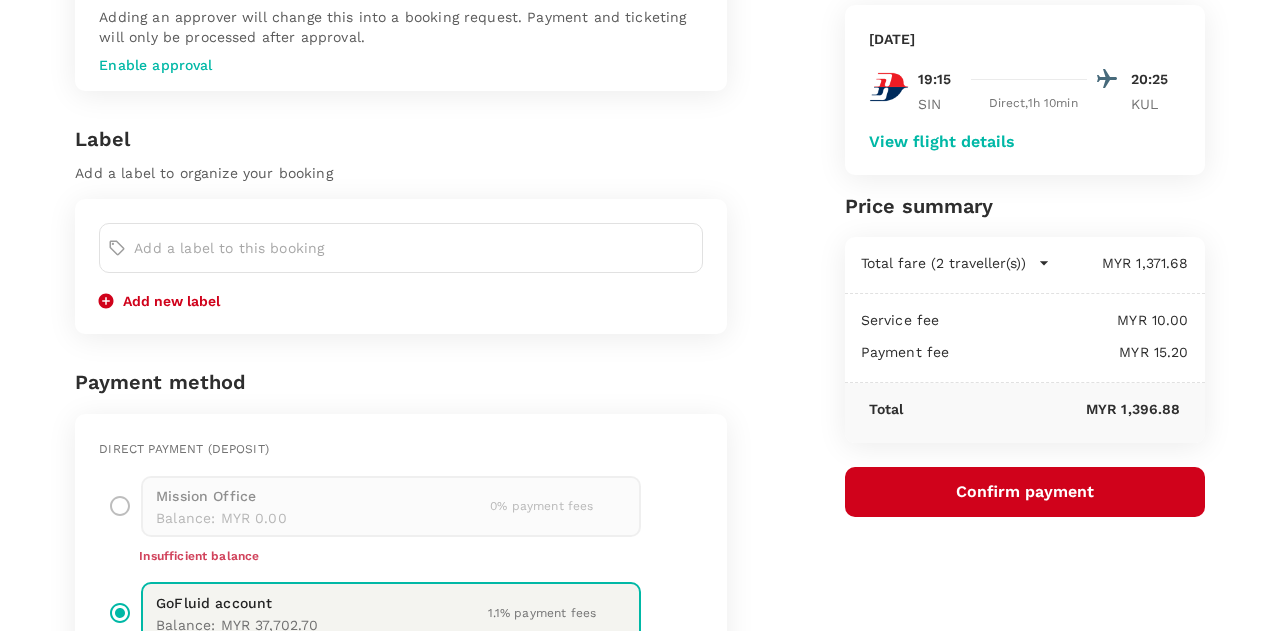 scroll, scrollTop: 100, scrollLeft: 0, axis: vertical 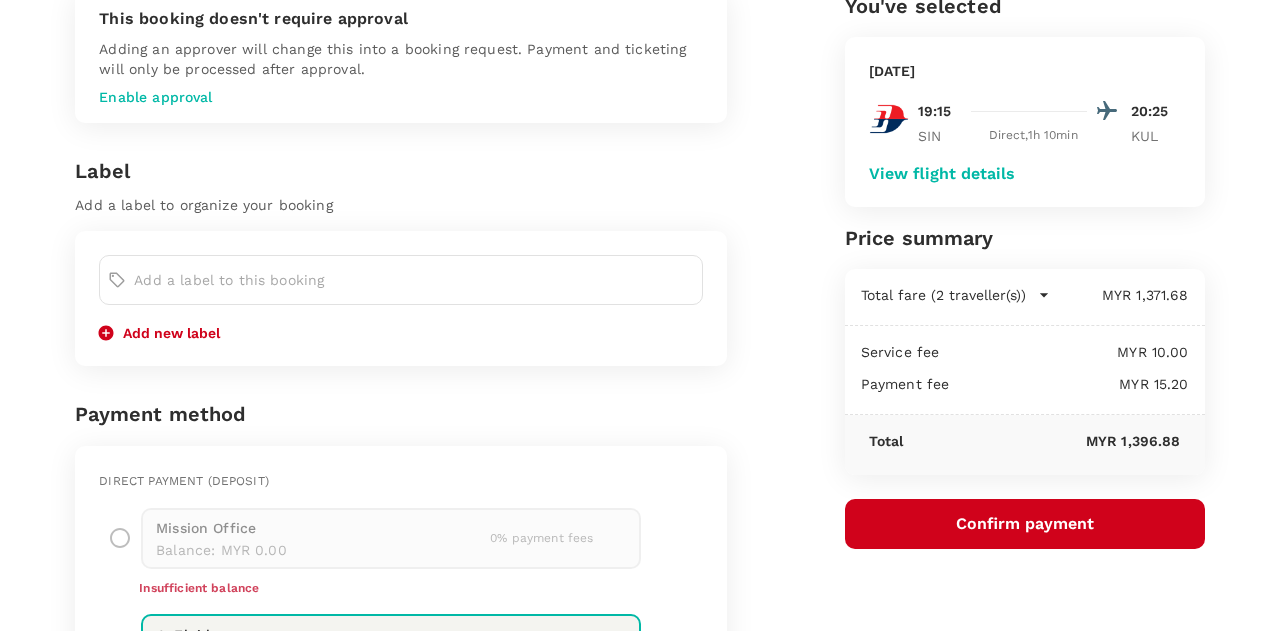click on "Confirm payment" at bounding box center [1025, 524] 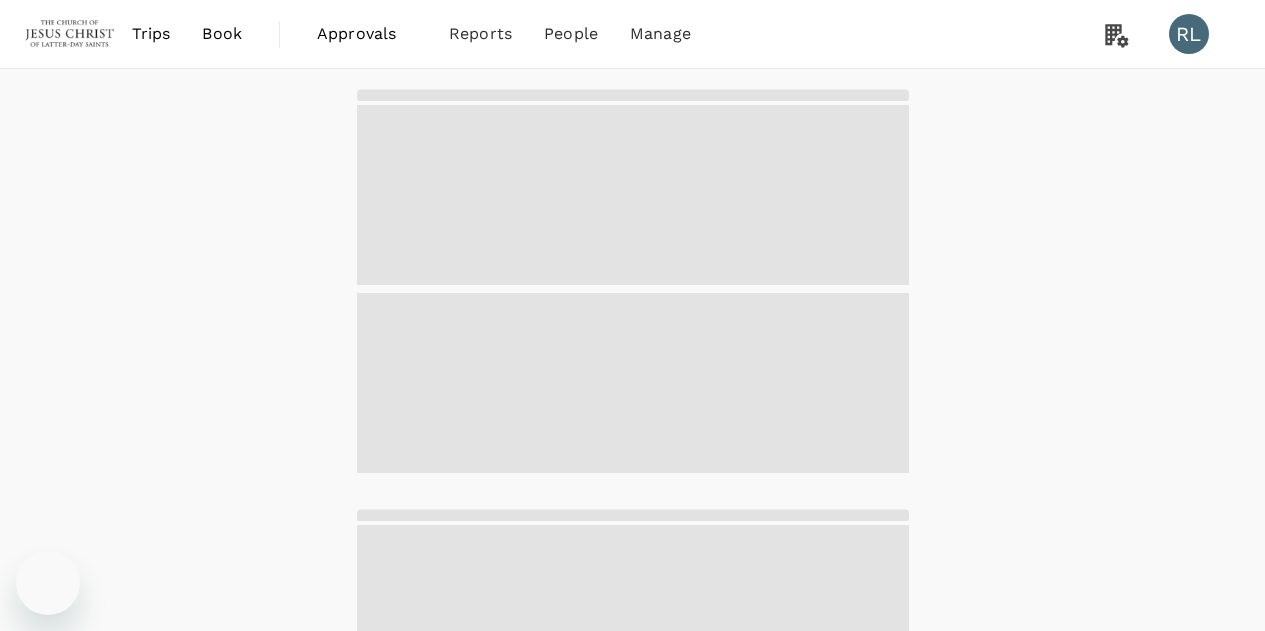 scroll, scrollTop: 0, scrollLeft: 0, axis: both 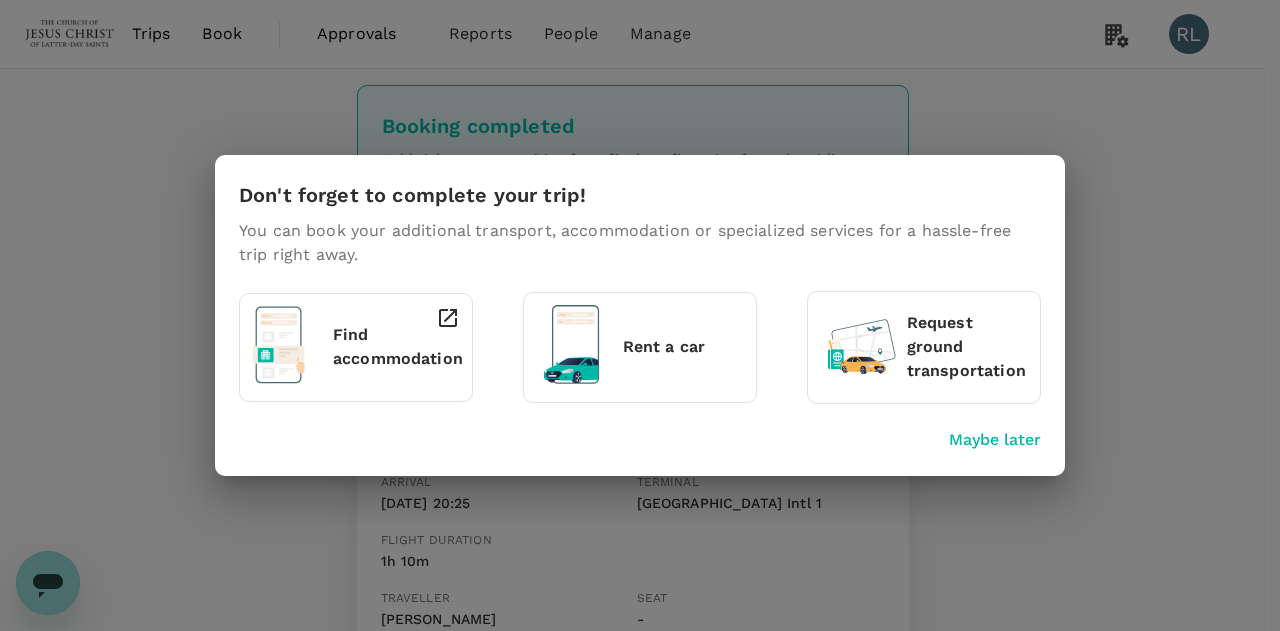 click on "Maybe later" at bounding box center [995, 440] 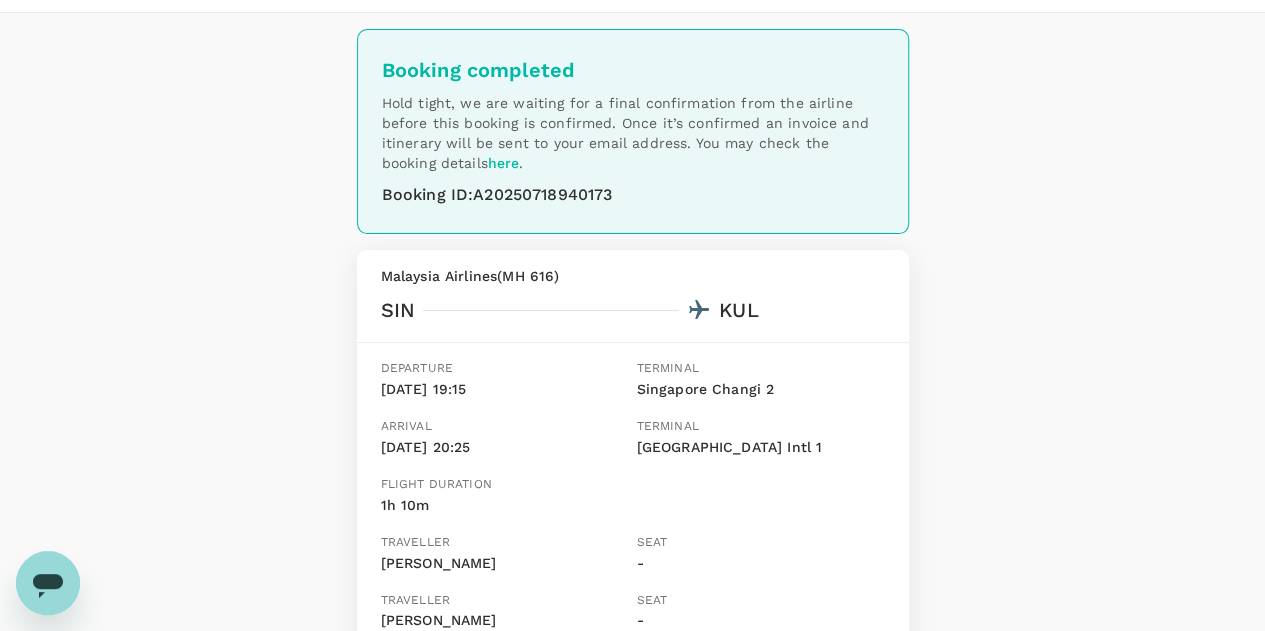 scroll, scrollTop: 0, scrollLeft: 0, axis: both 